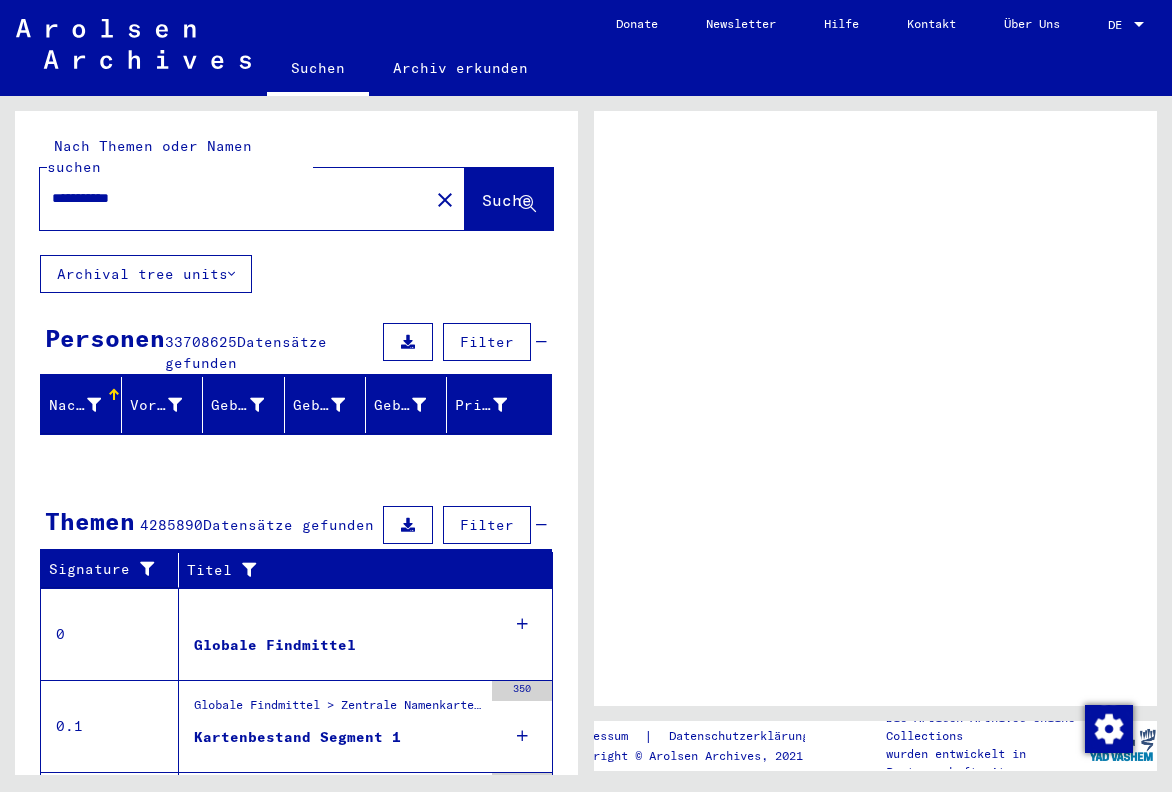 scroll, scrollTop: 0, scrollLeft: 0, axis: both 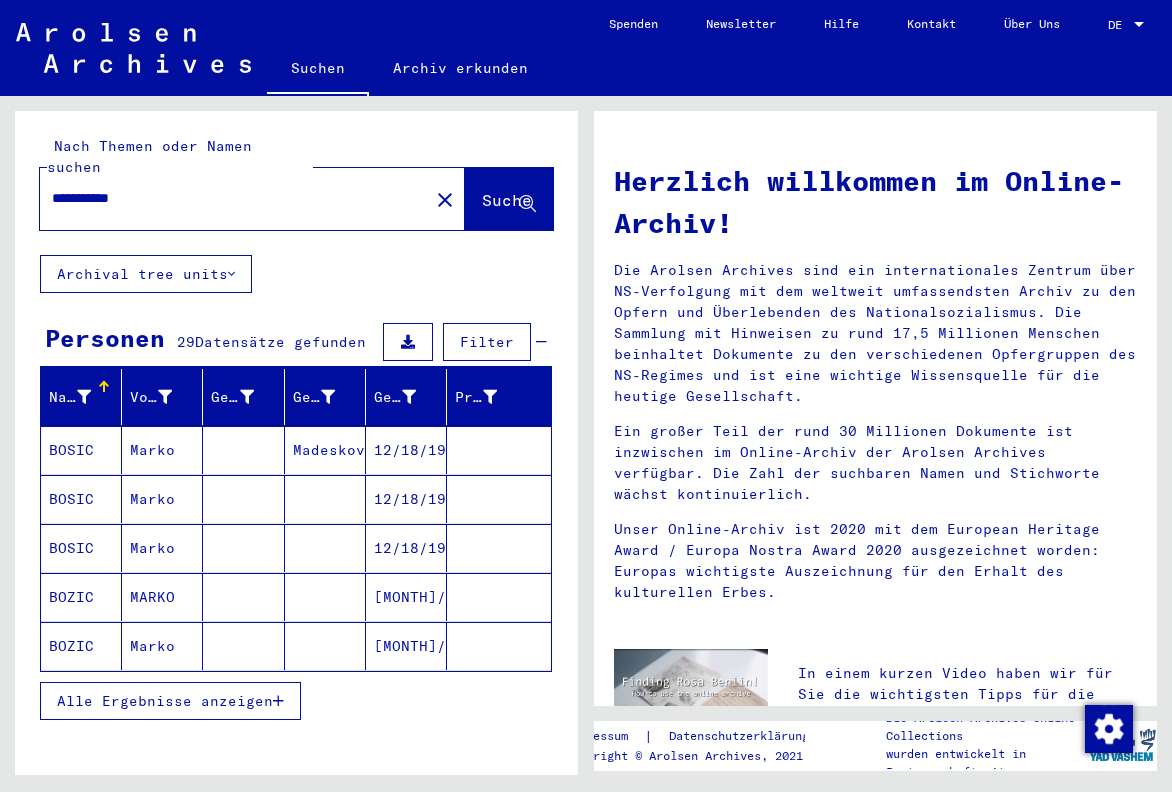 click on "Marko" 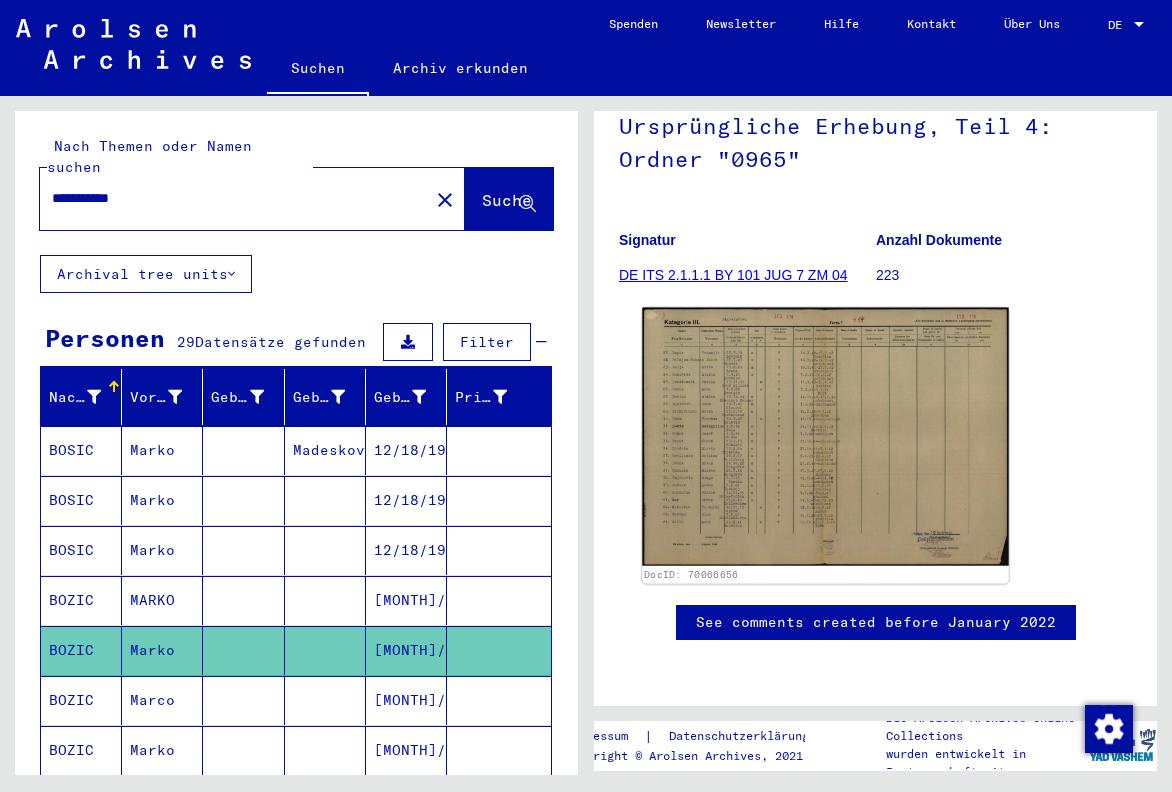 scroll, scrollTop: 231, scrollLeft: 0, axis: vertical 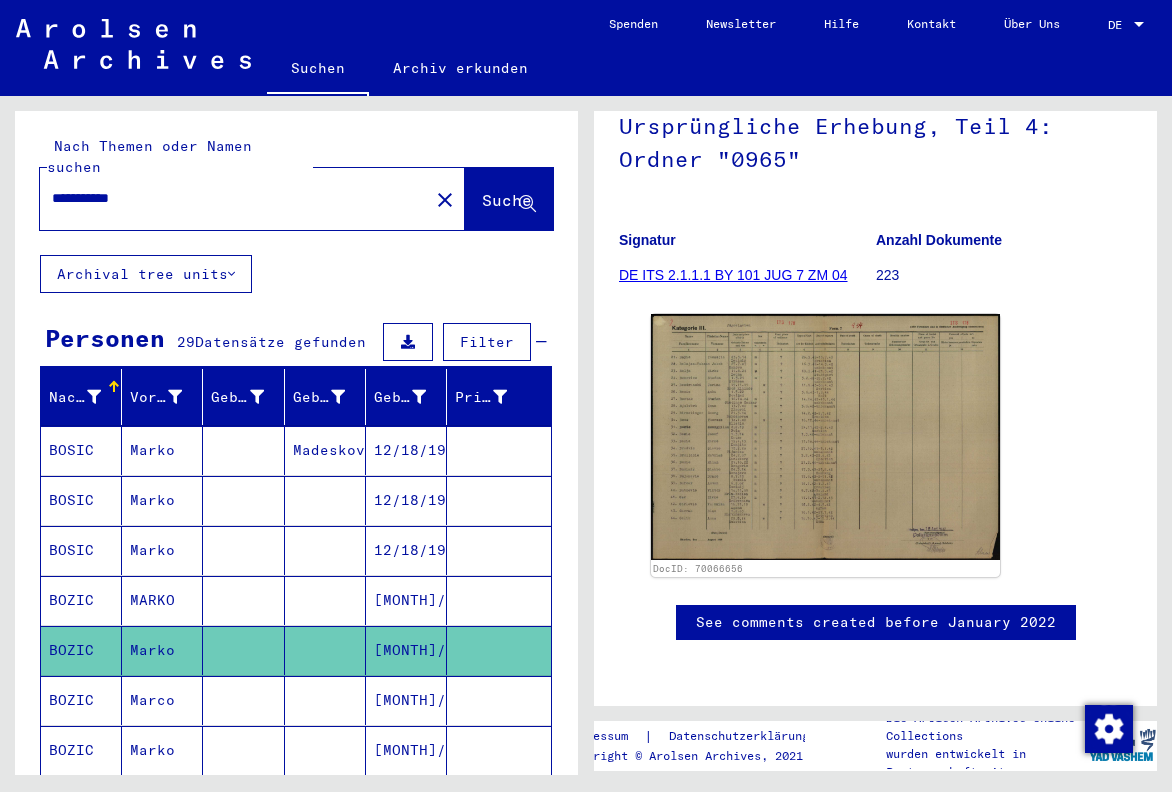 click on "**********" at bounding box center (234, 198) 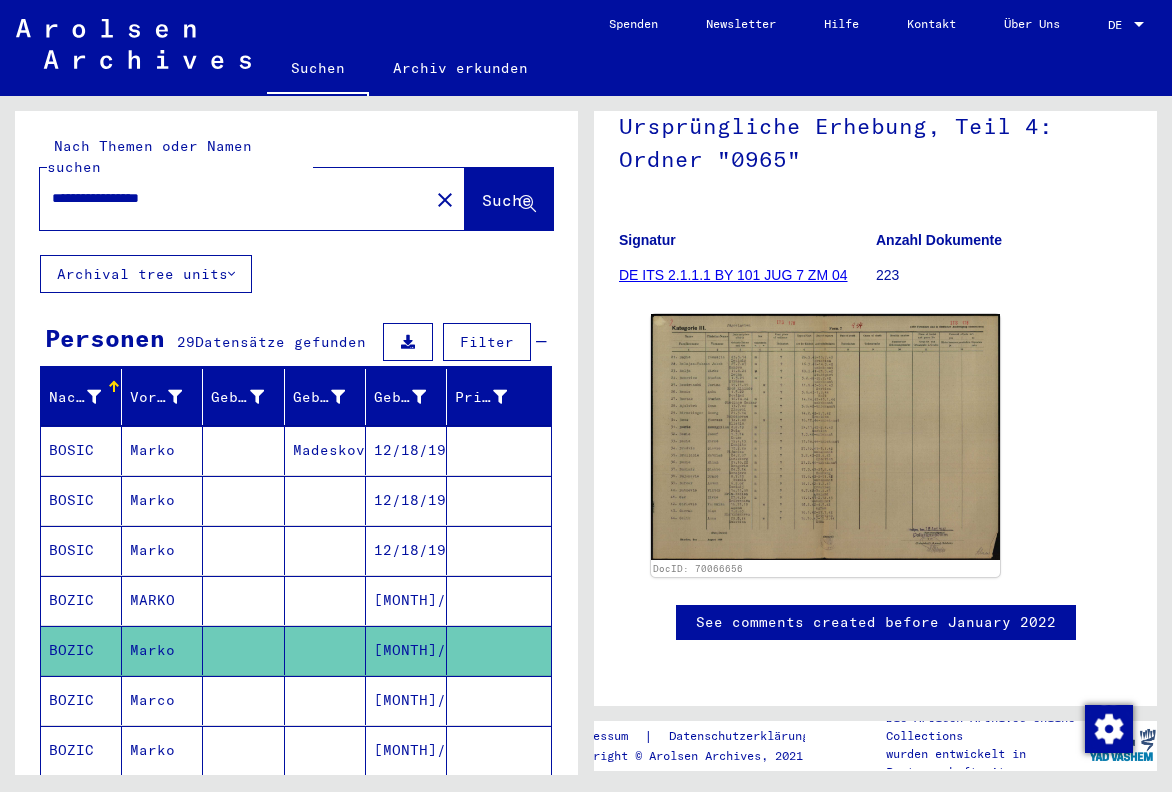 scroll, scrollTop: 0, scrollLeft: 0, axis: both 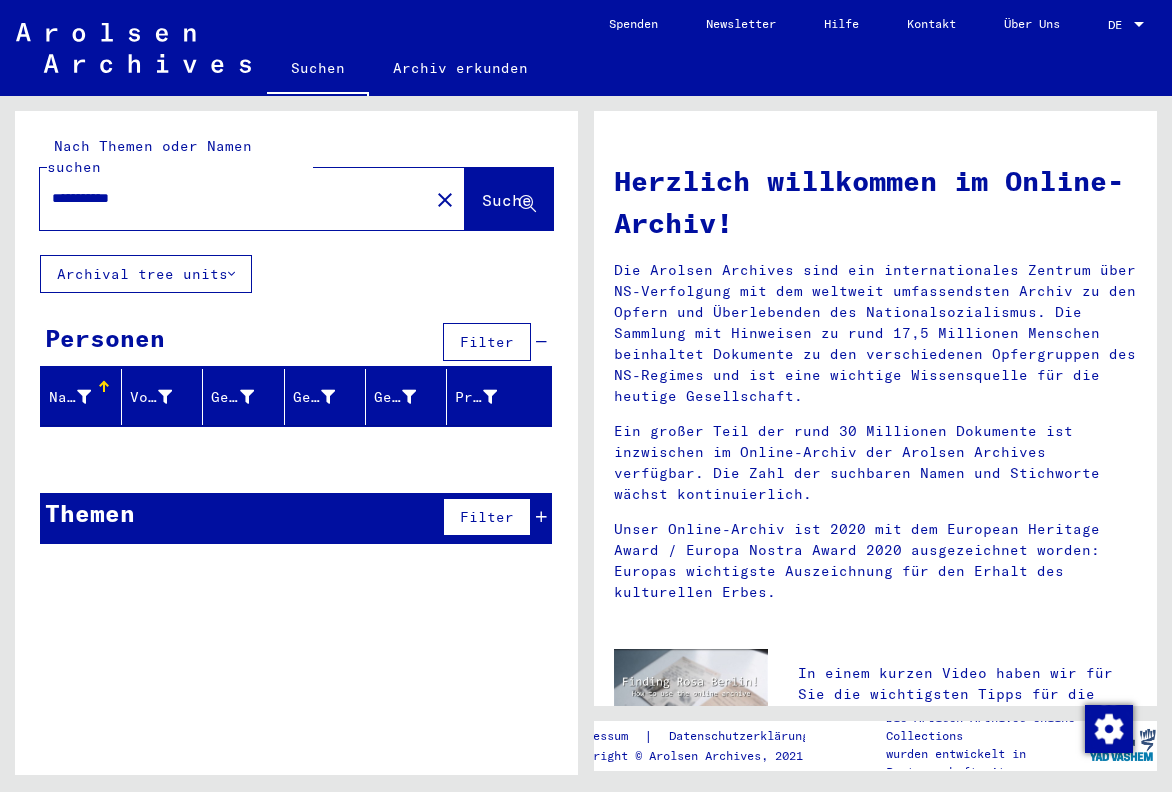 type on "**********" 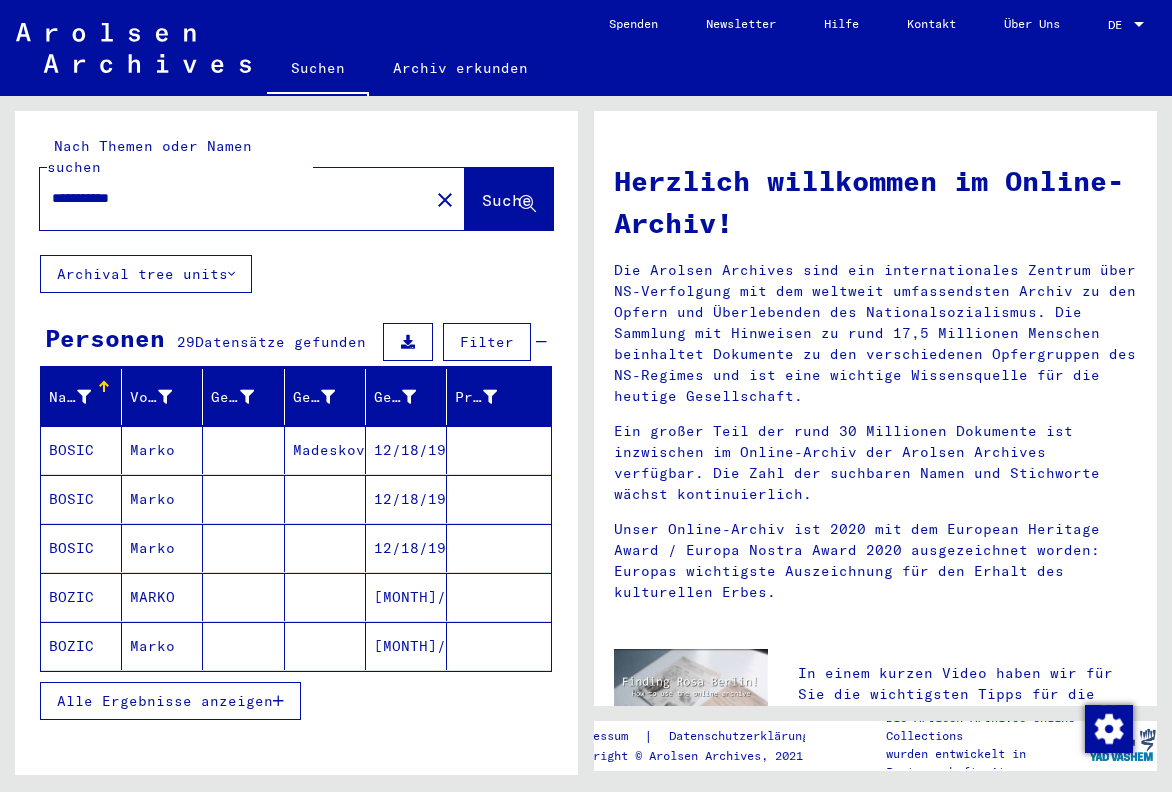 click on "Marko" at bounding box center (162, 597) 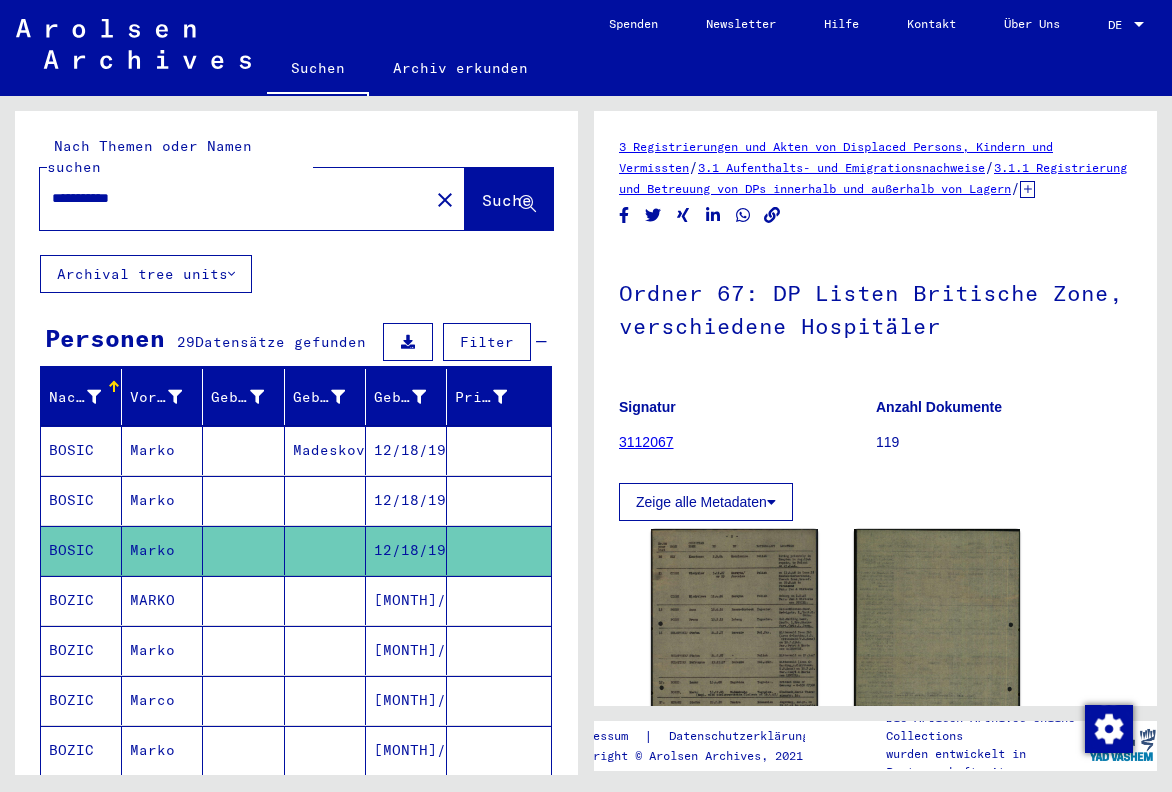 scroll, scrollTop: 0, scrollLeft: 0, axis: both 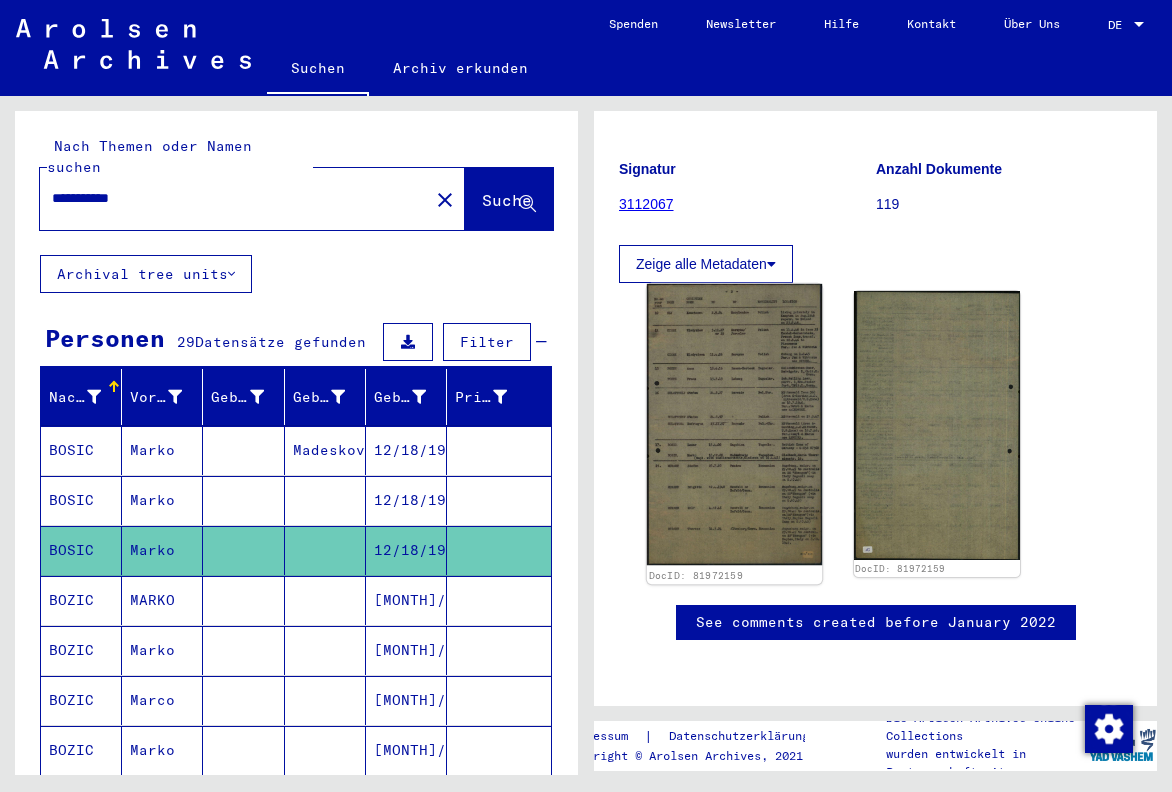 click 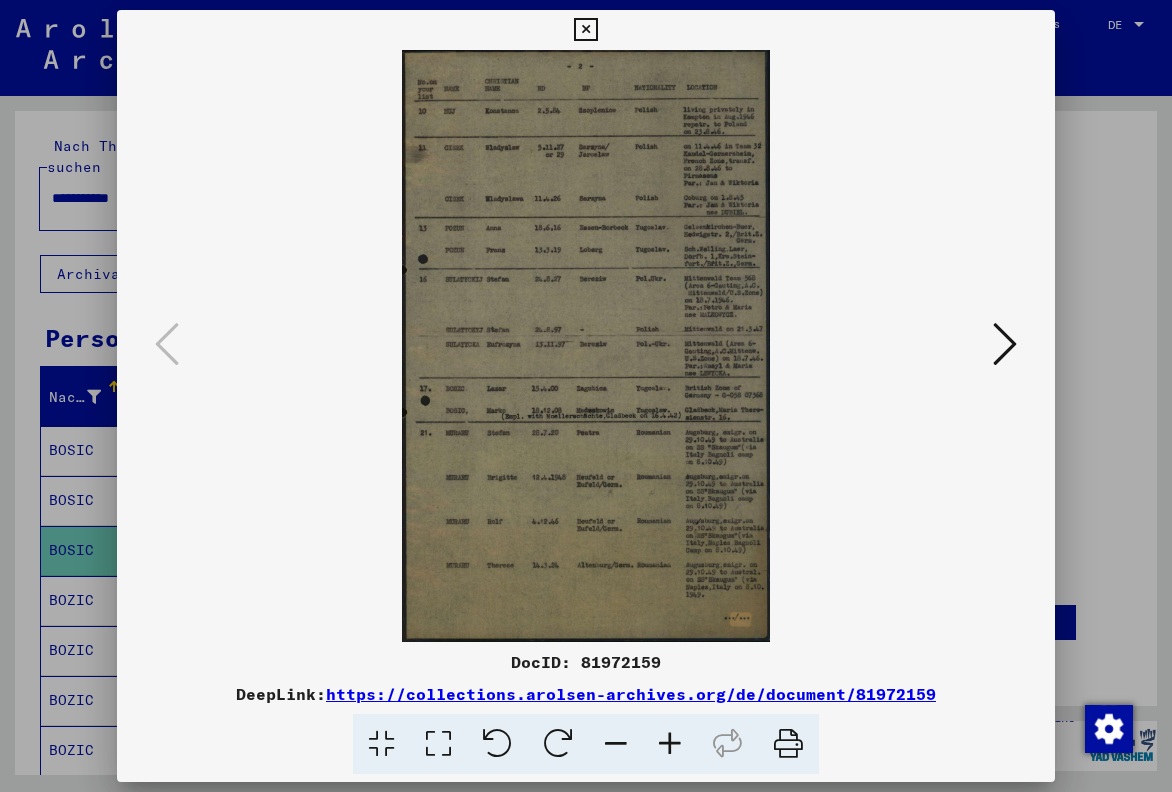 click at bounding box center (1005, 345) 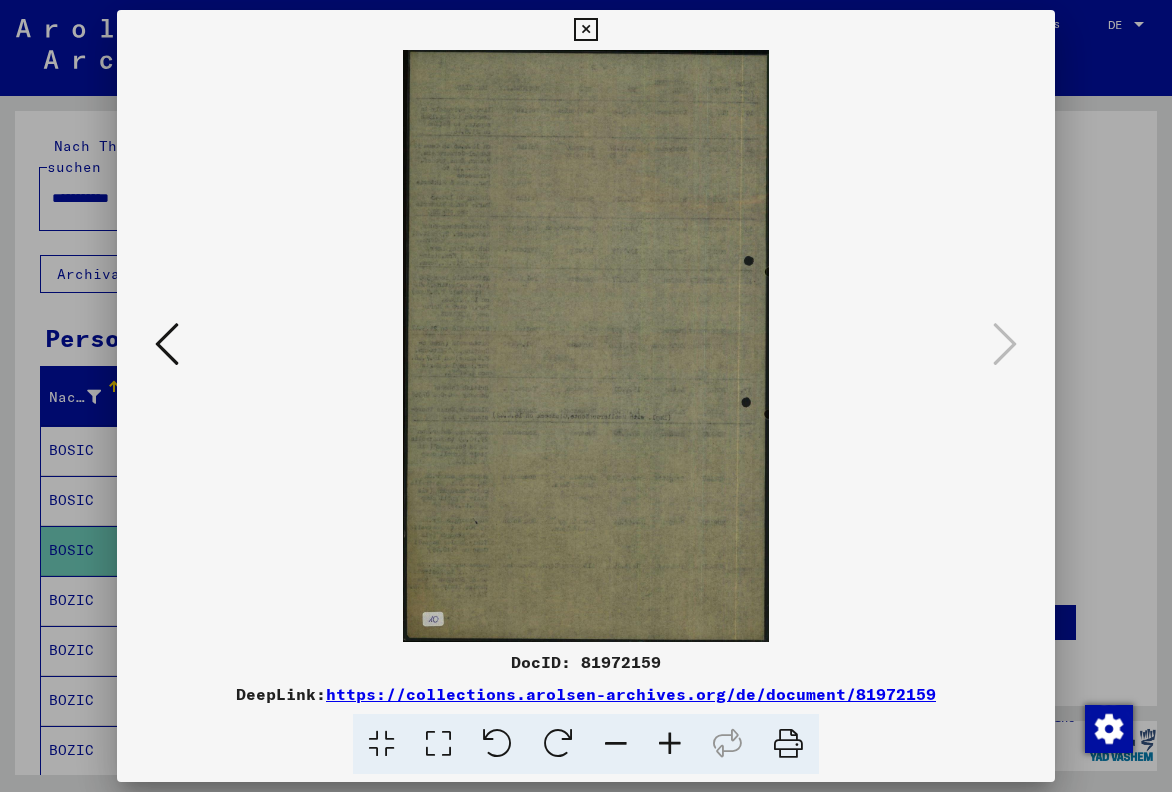 click at bounding box center (586, 396) 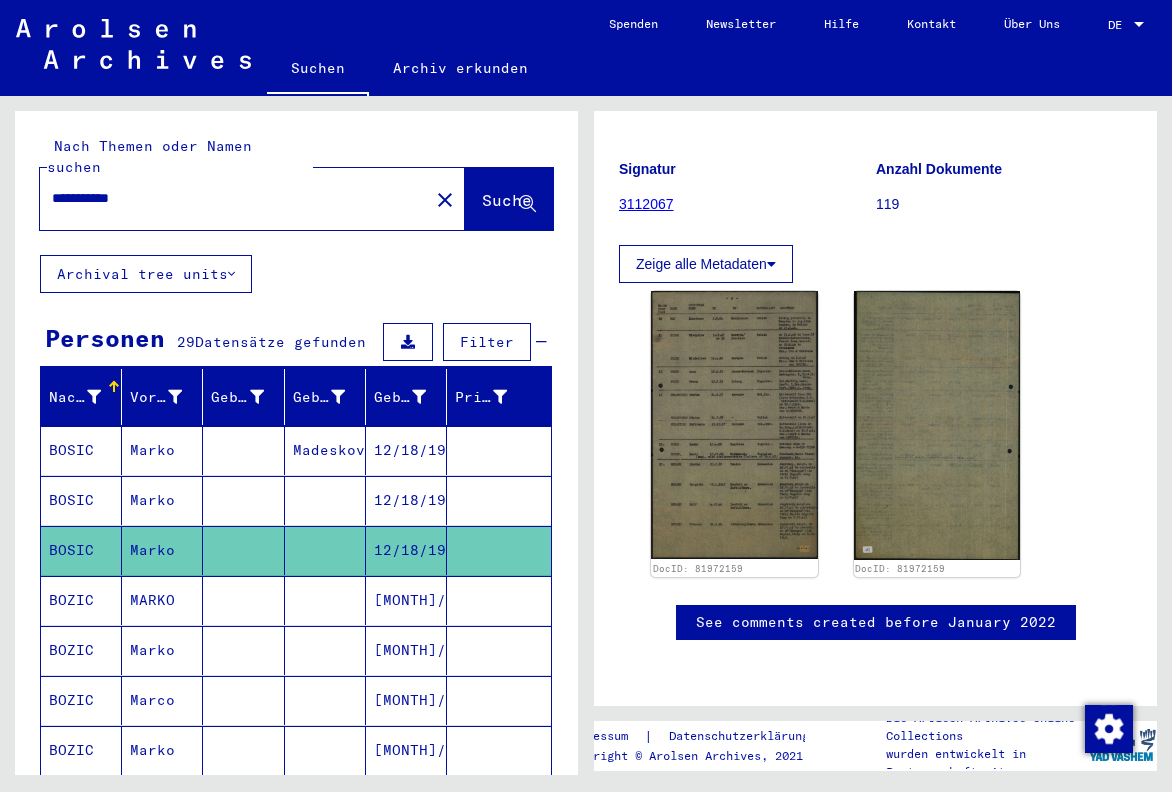 click at bounding box center (243, 650) 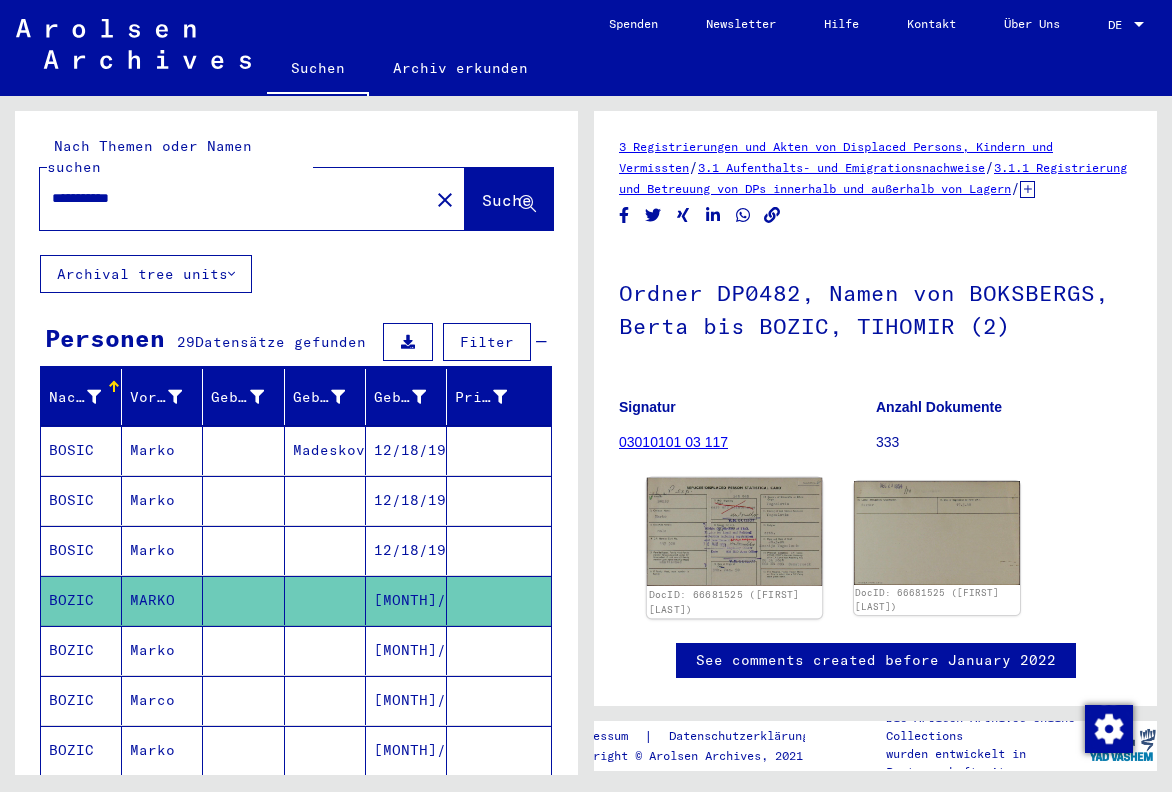 scroll, scrollTop: 0, scrollLeft: 0, axis: both 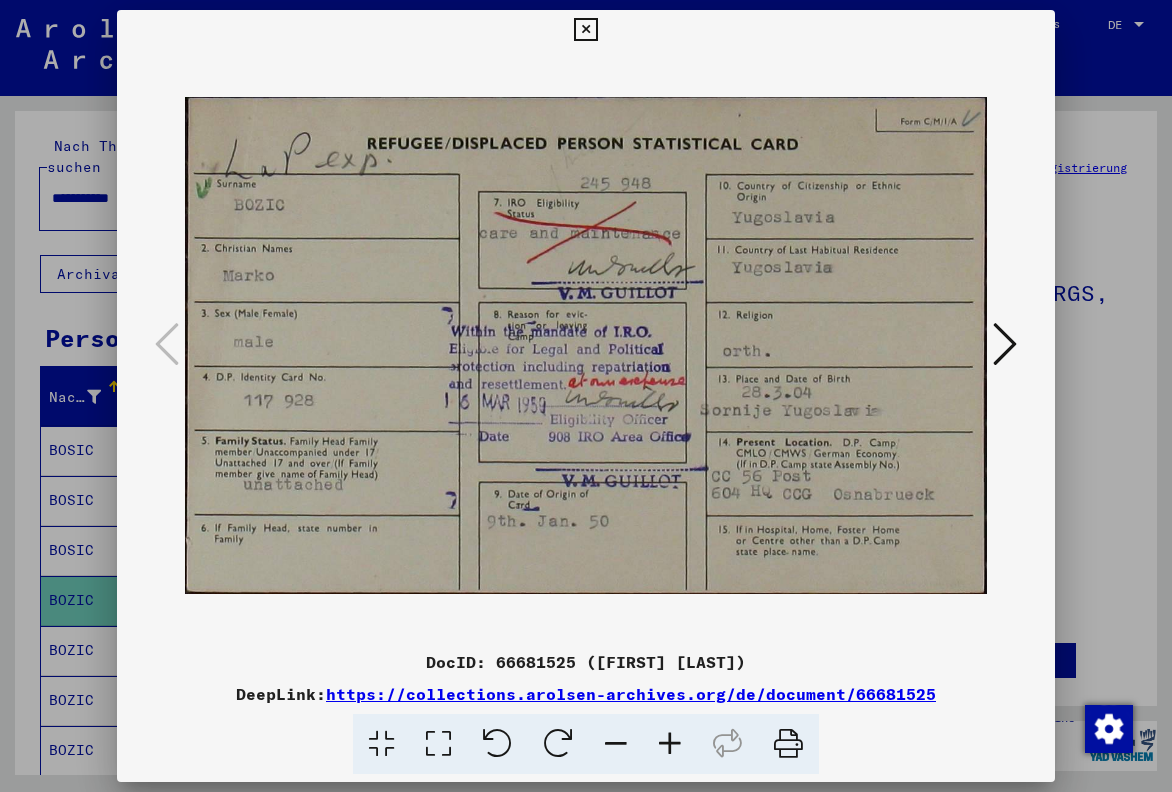 click at bounding box center [586, 396] 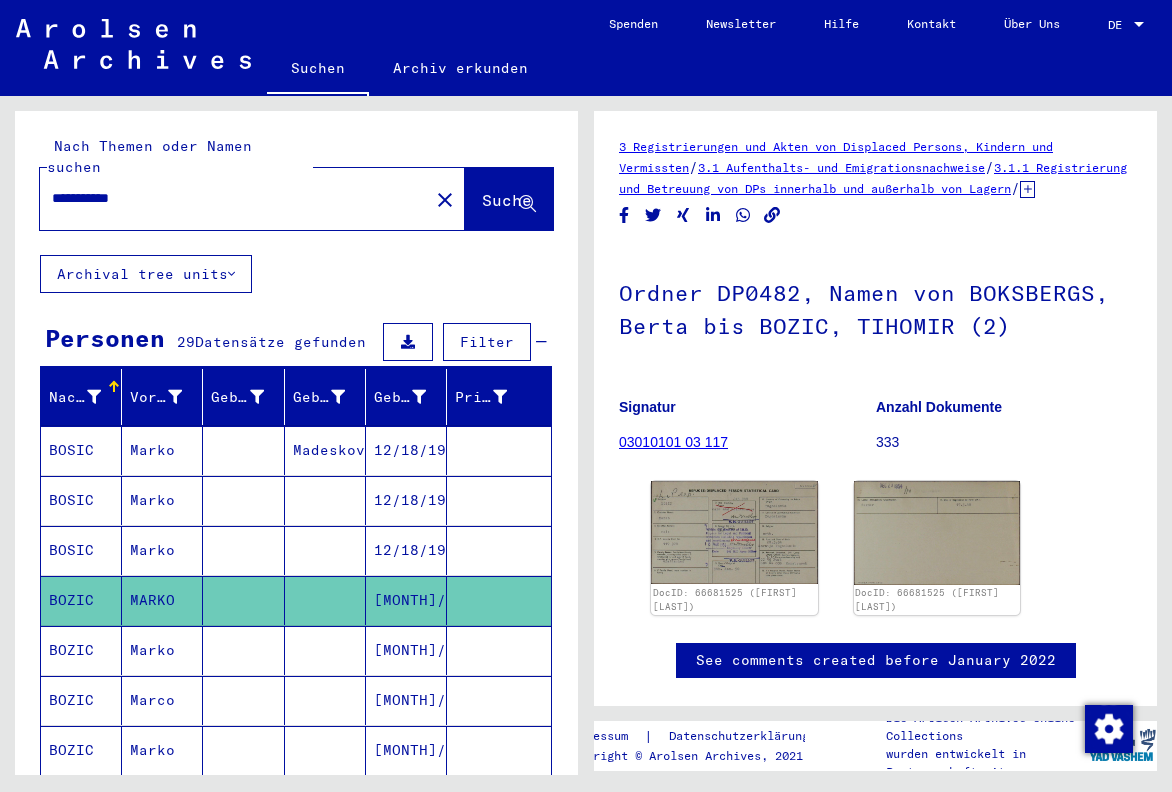 click at bounding box center (243, 700) 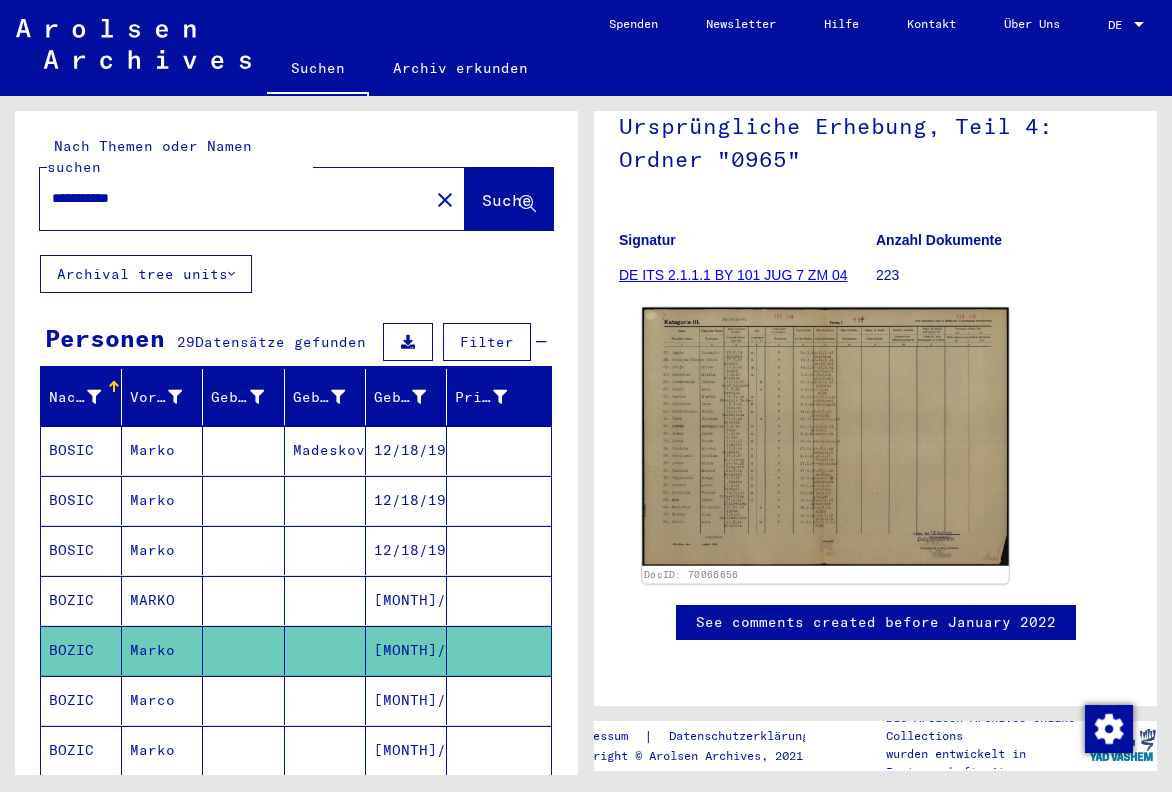 scroll, scrollTop: 231, scrollLeft: 0, axis: vertical 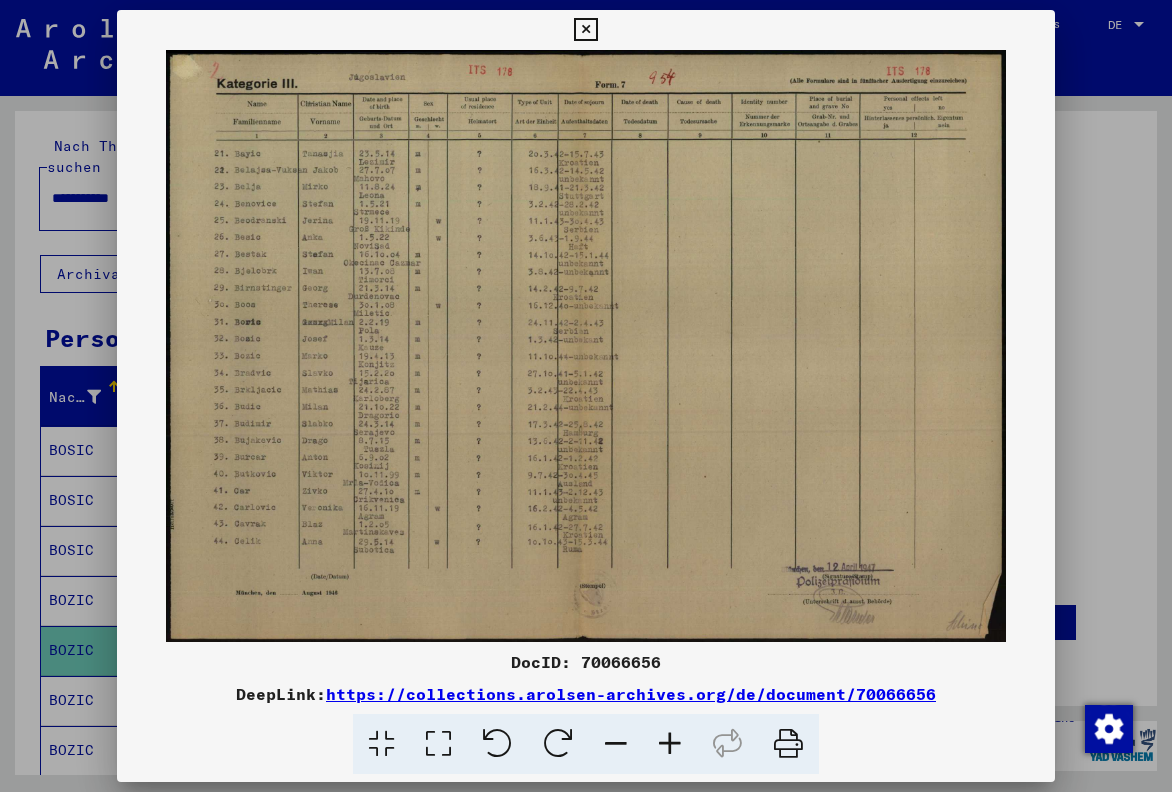 click at bounding box center (670, 744) 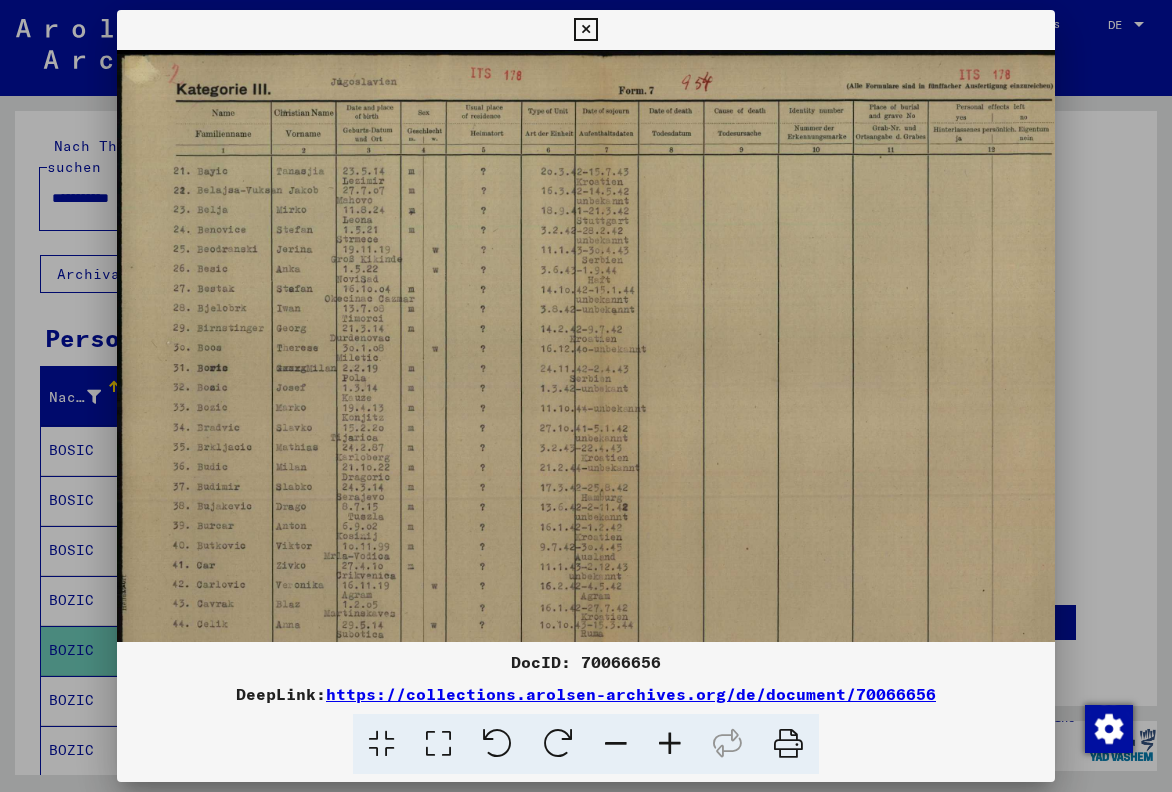 click at bounding box center [670, 744] 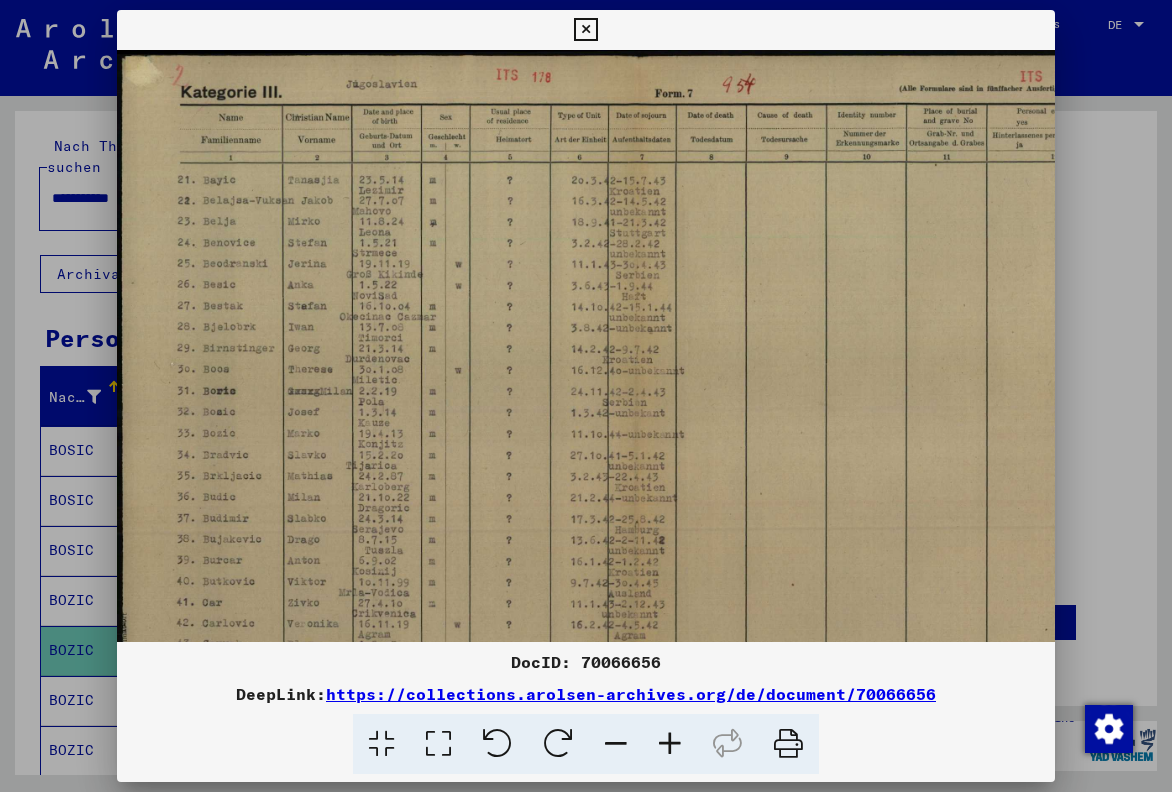 click at bounding box center (670, 744) 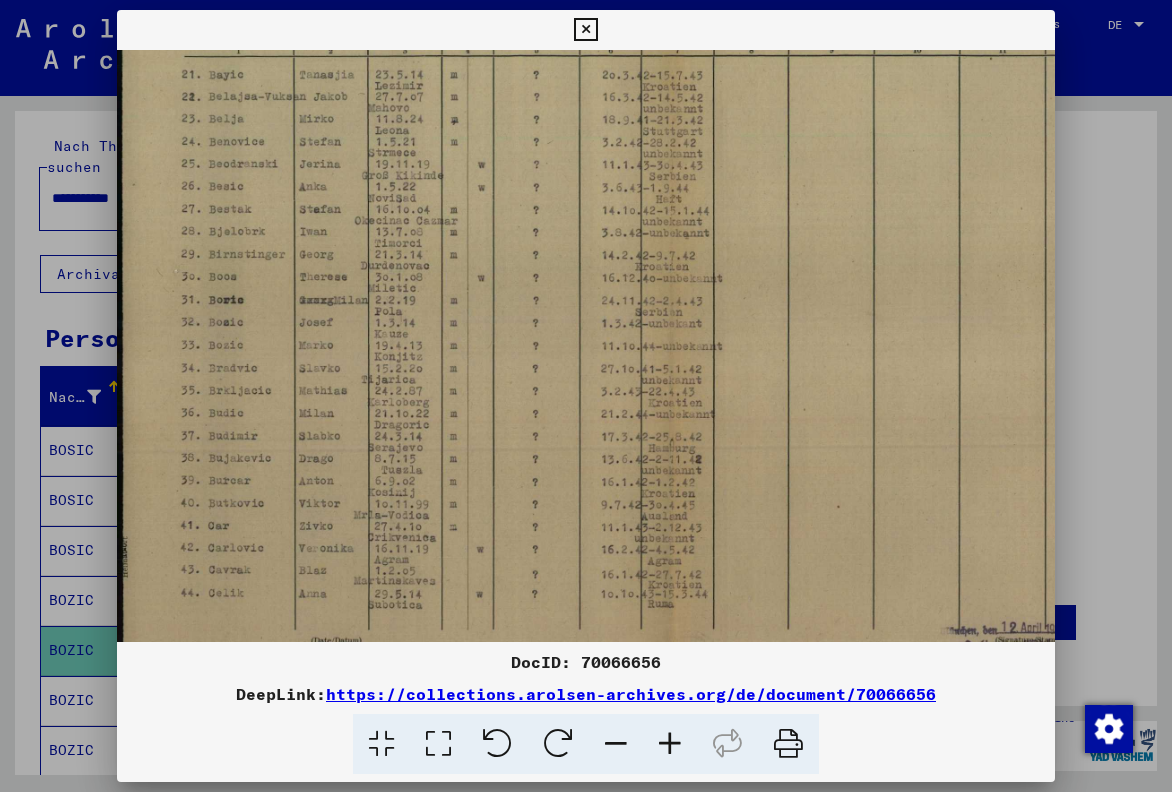 scroll, scrollTop: 116, scrollLeft: 0, axis: vertical 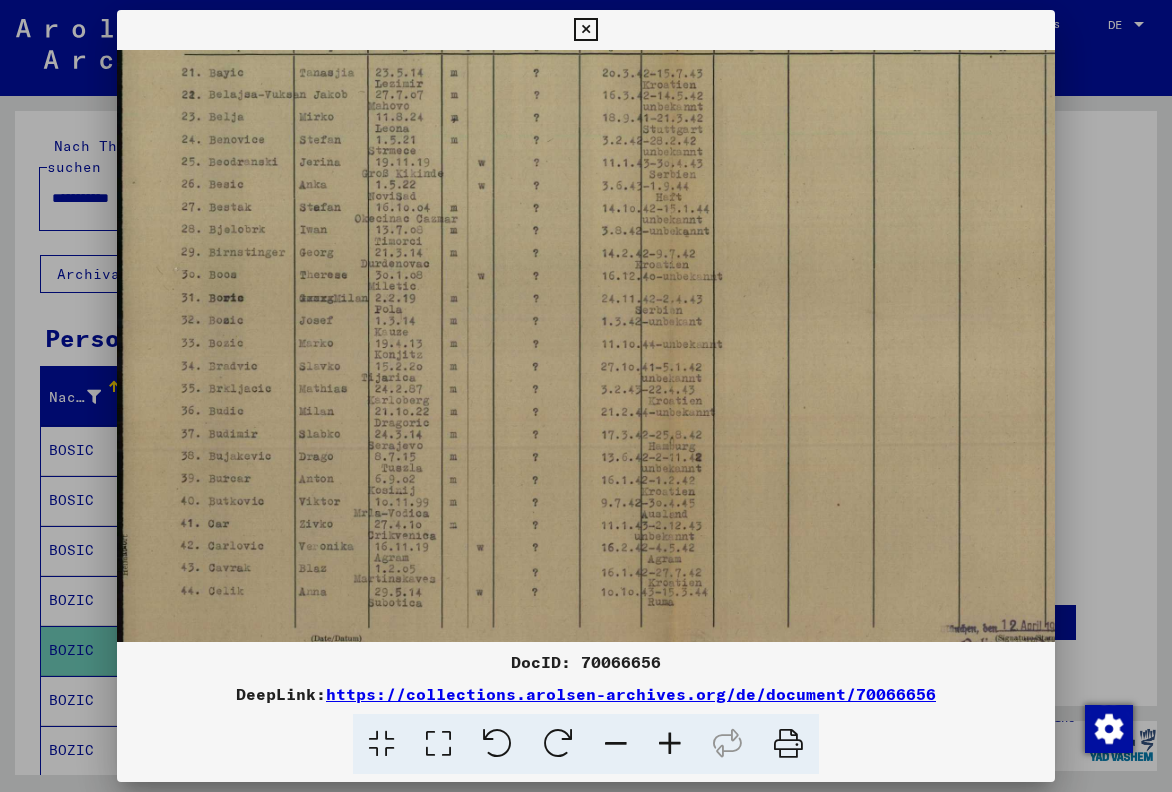 drag, startPoint x: 595, startPoint y: 503, endPoint x: 619, endPoint y: 387, distance: 118.45674 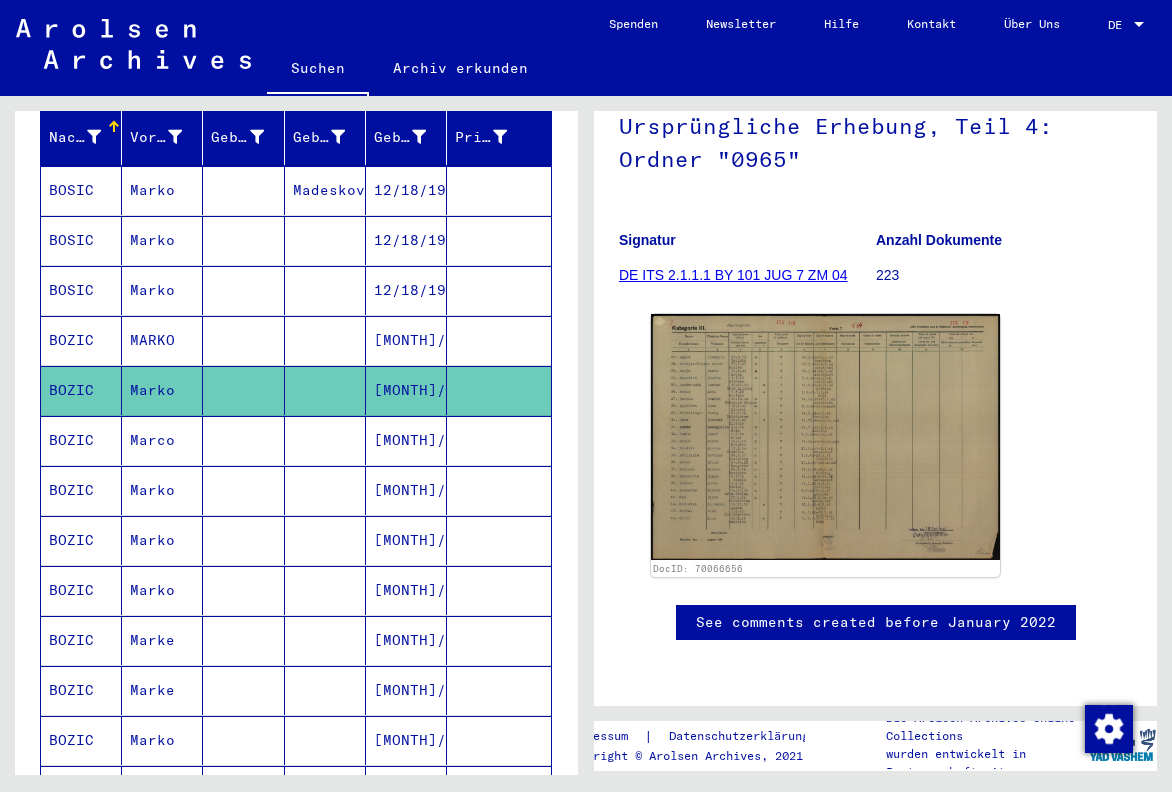 scroll, scrollTop: 300, scrollLeft: 0, axis: vertical 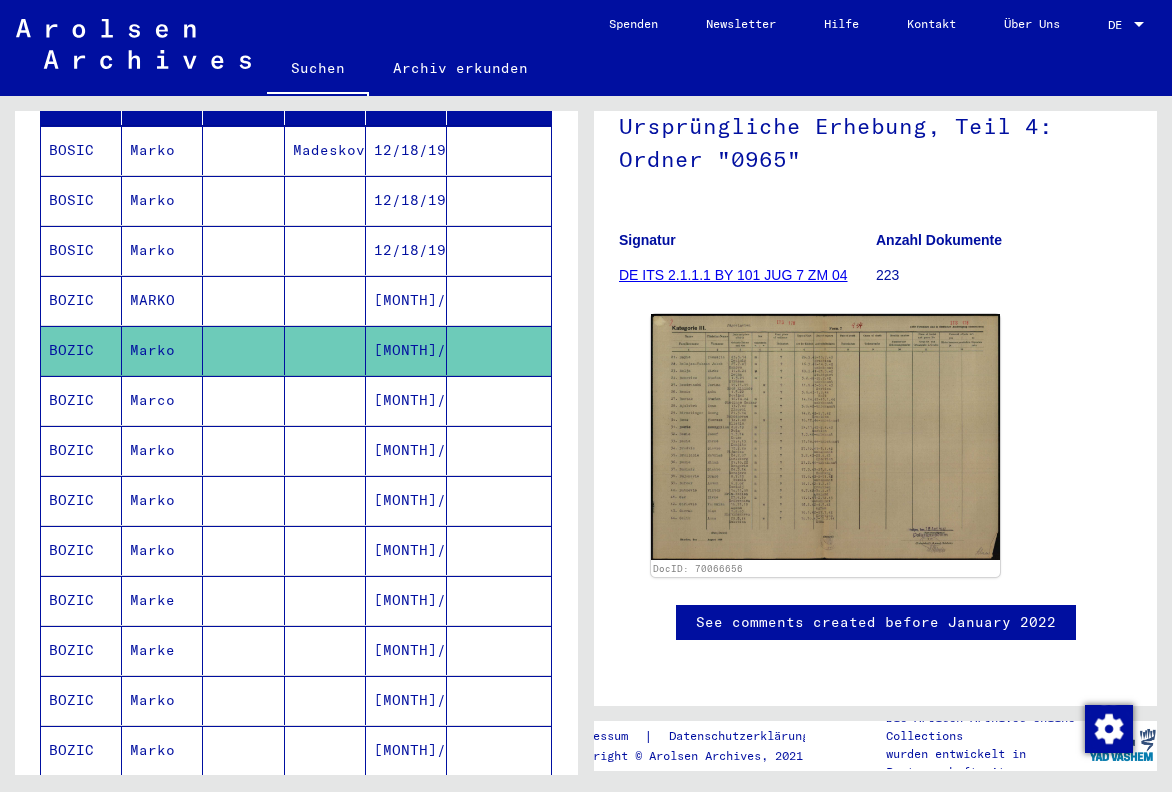 click at bounding box center (243, 500) 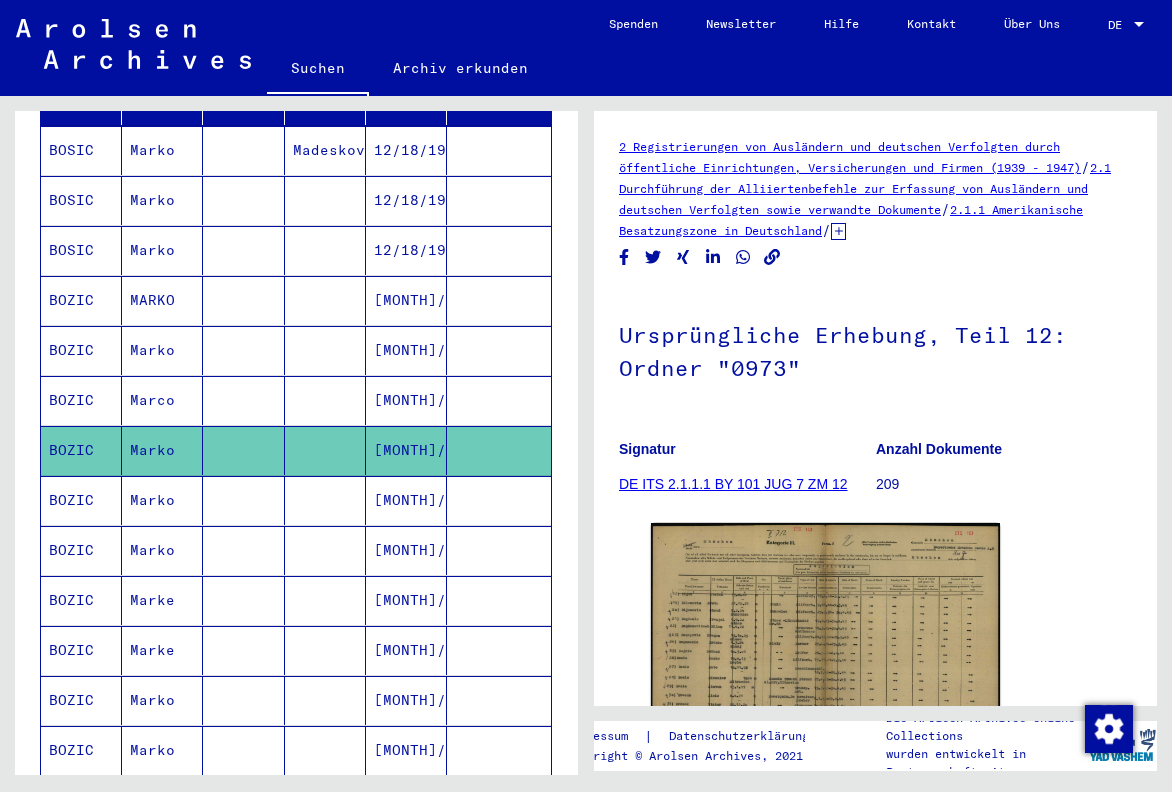 scroll, scrollTop: 0, scrollLeft: 0, axis: both 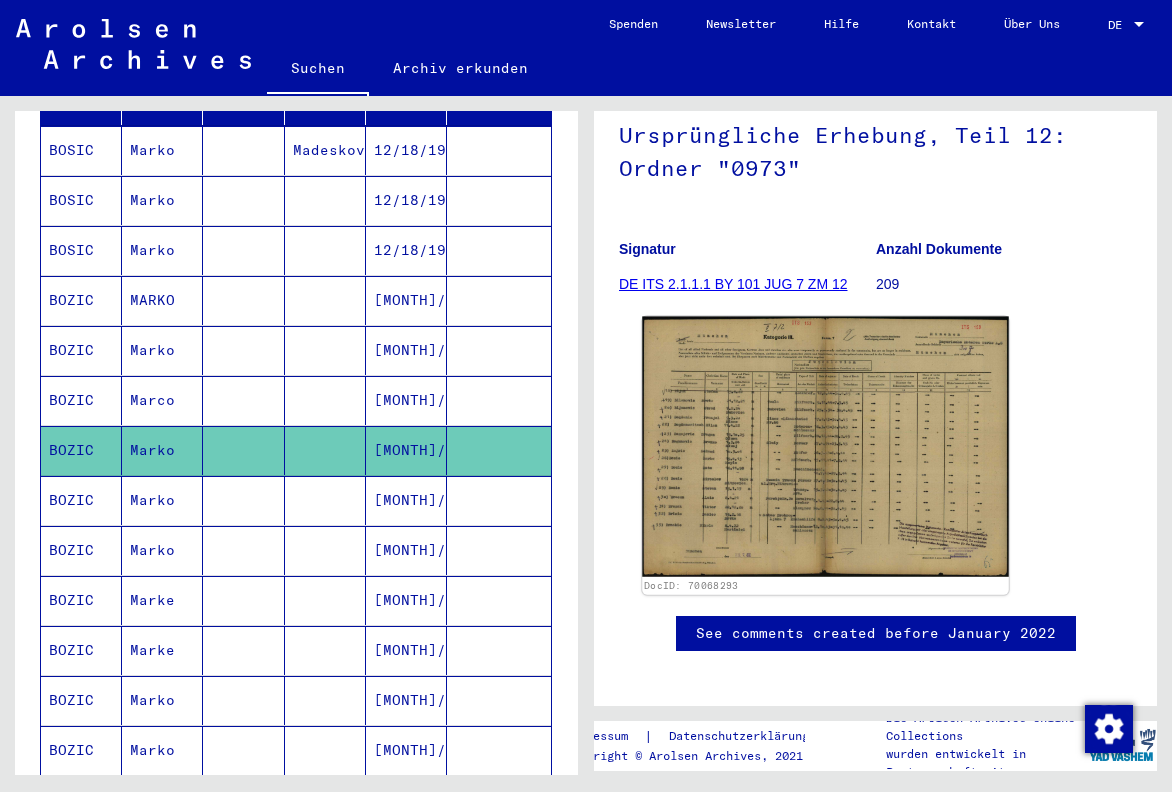click 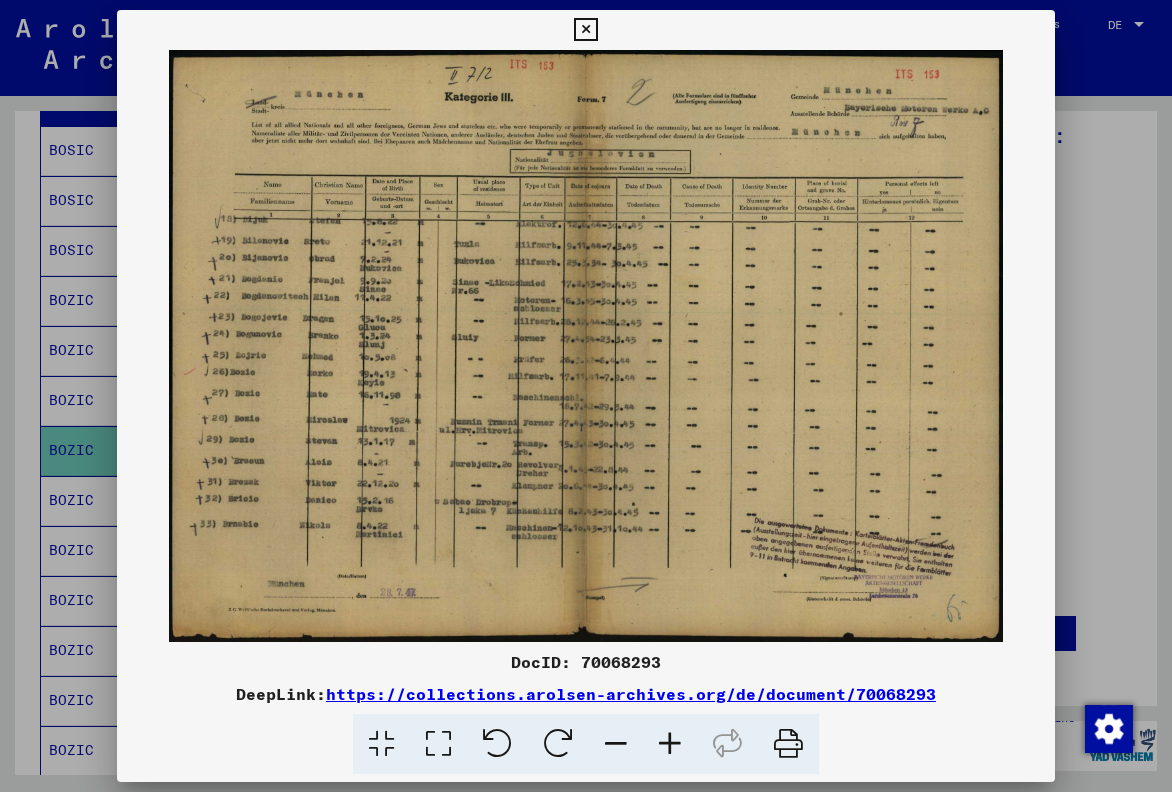 click at bounding box center (670, 744) 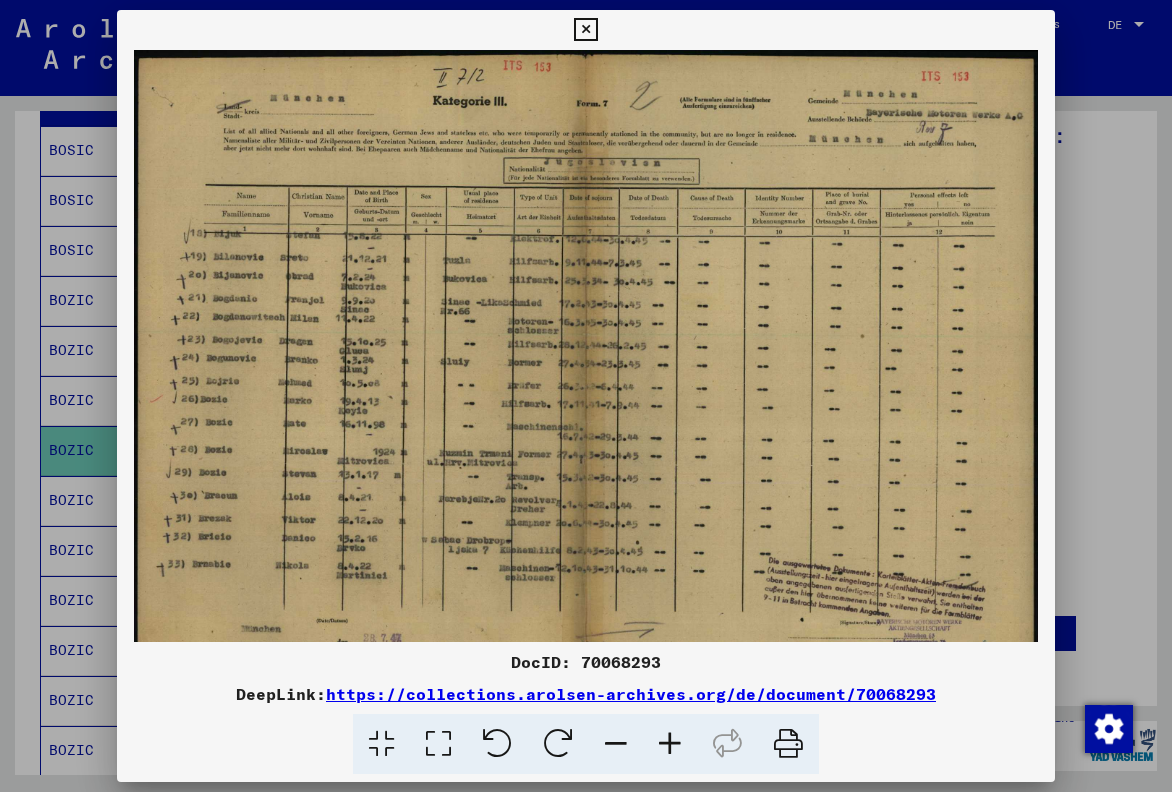 click at bounding box center (670, 744) 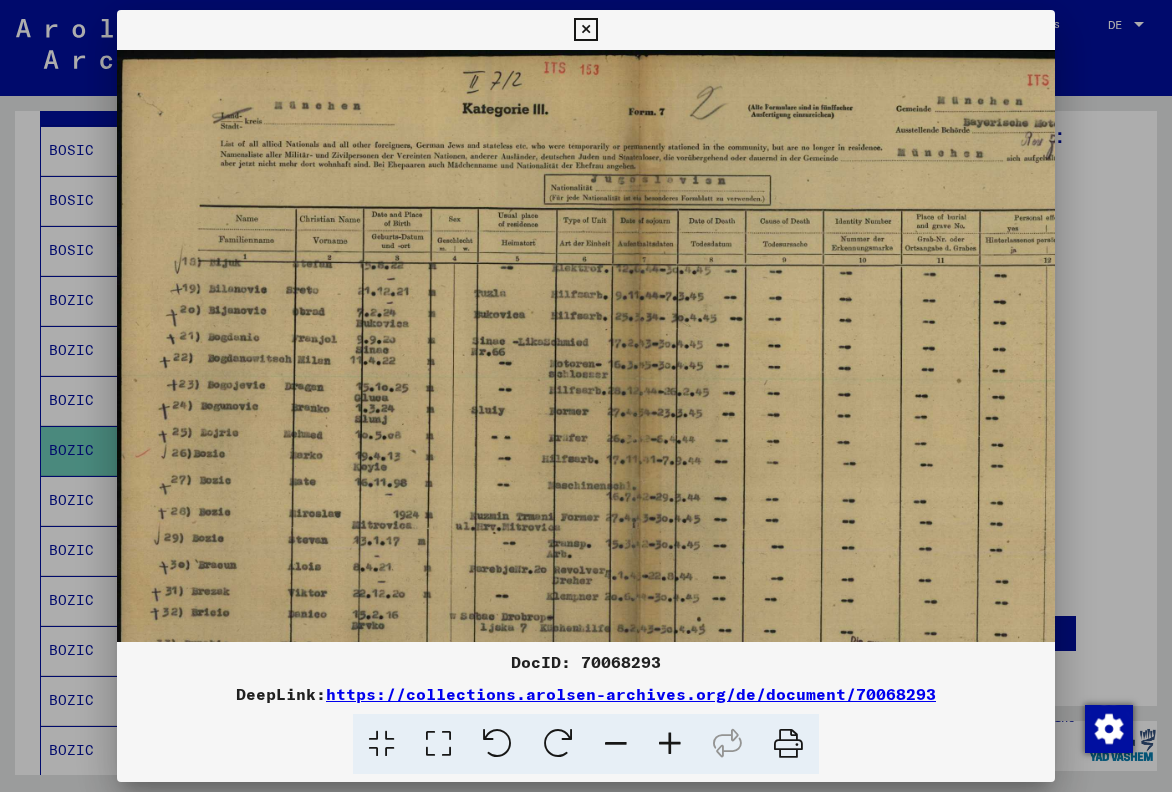 click at bounding box center (670, 744) 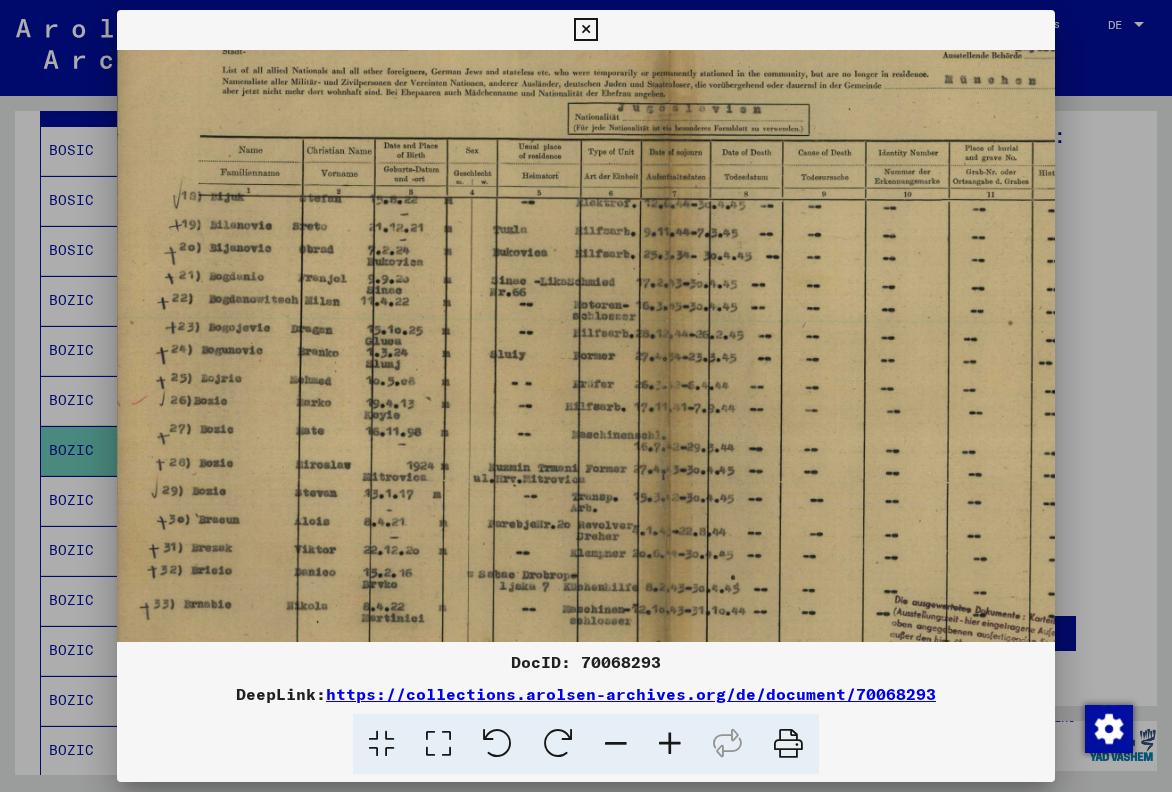scroll, scrollTop: 200, scrollLeft: 0, axis: vertical 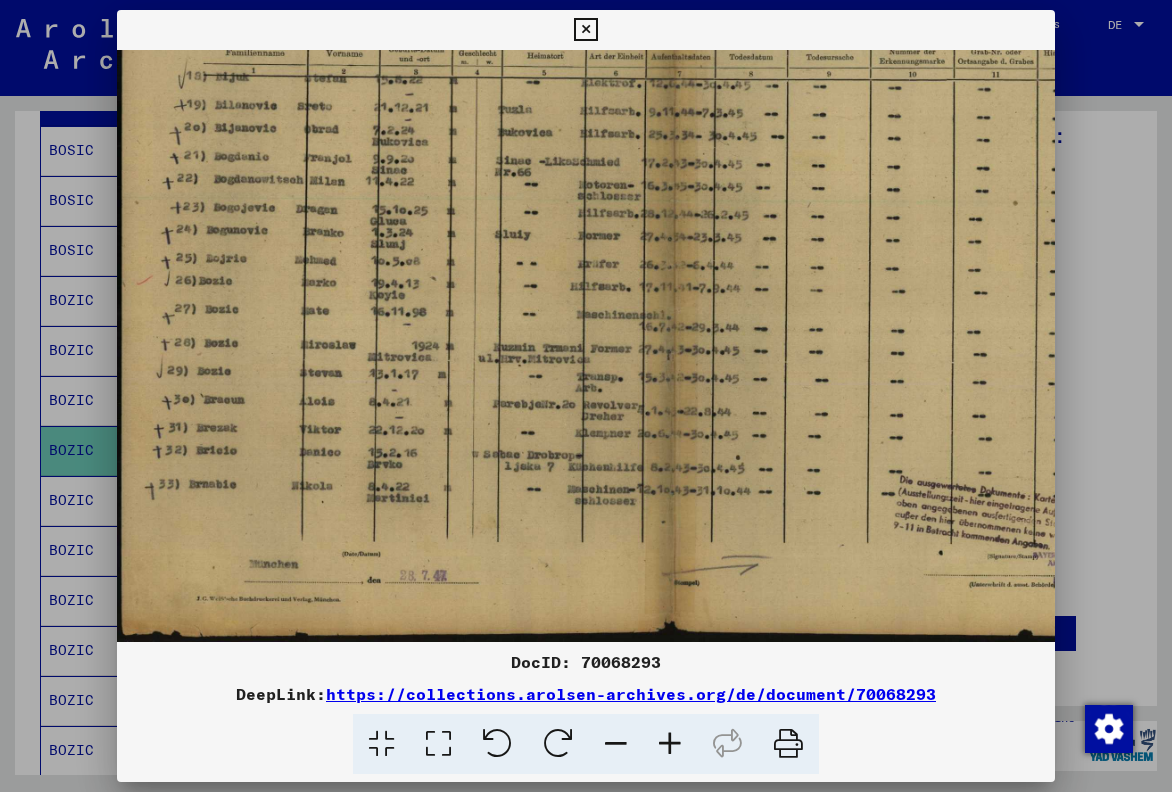 drag, startPoint x: 531, startPoint y: 533, endPoint x: 646, endPoint y: 265, distance: 291.63162 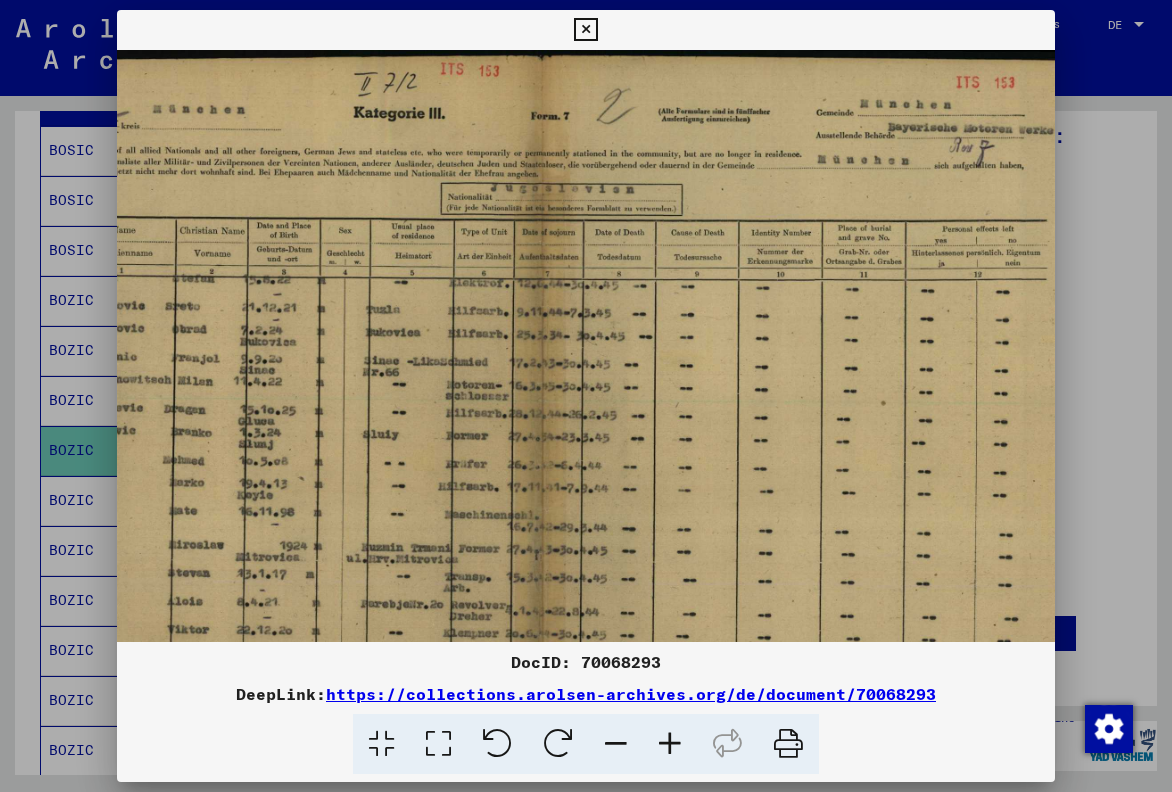 scroll, scrollTop: 0, scrollLeft: 140, axis: horizontal 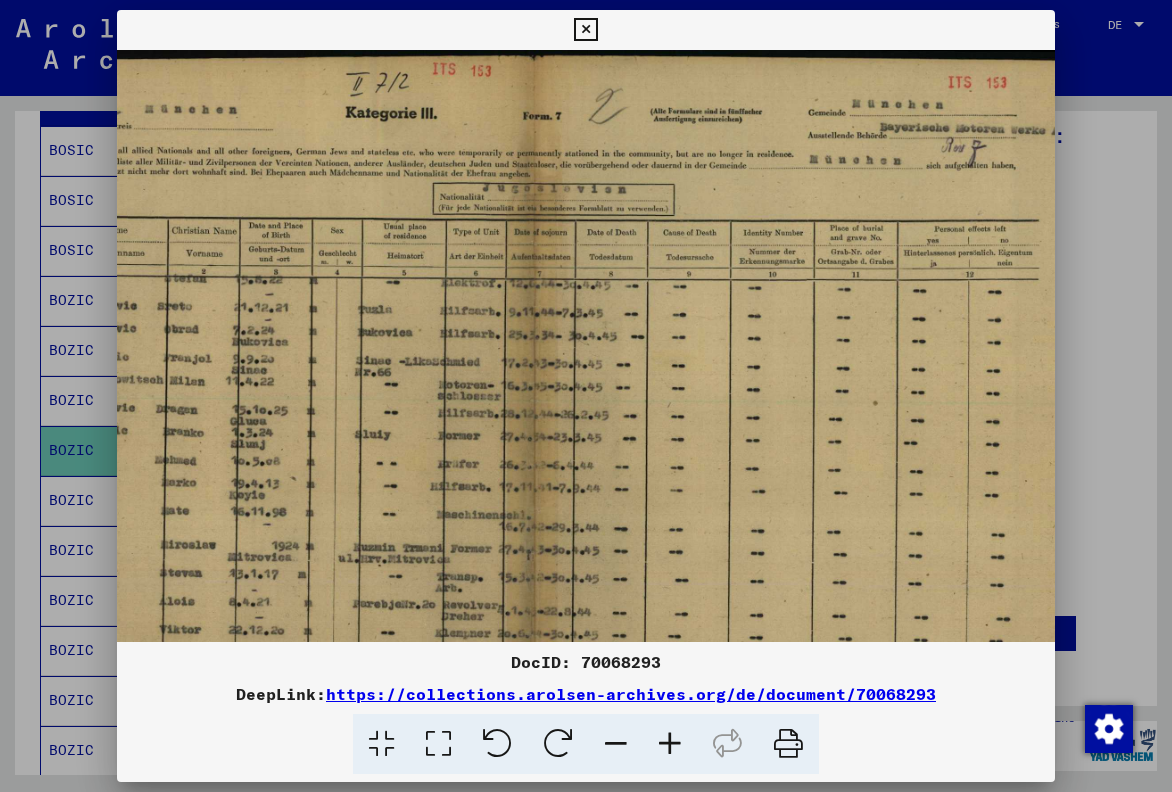 drag, startPoint x: 667, startPoint y: 318, endPoint x: 339, endPoint y: 584, distance: 422.30322 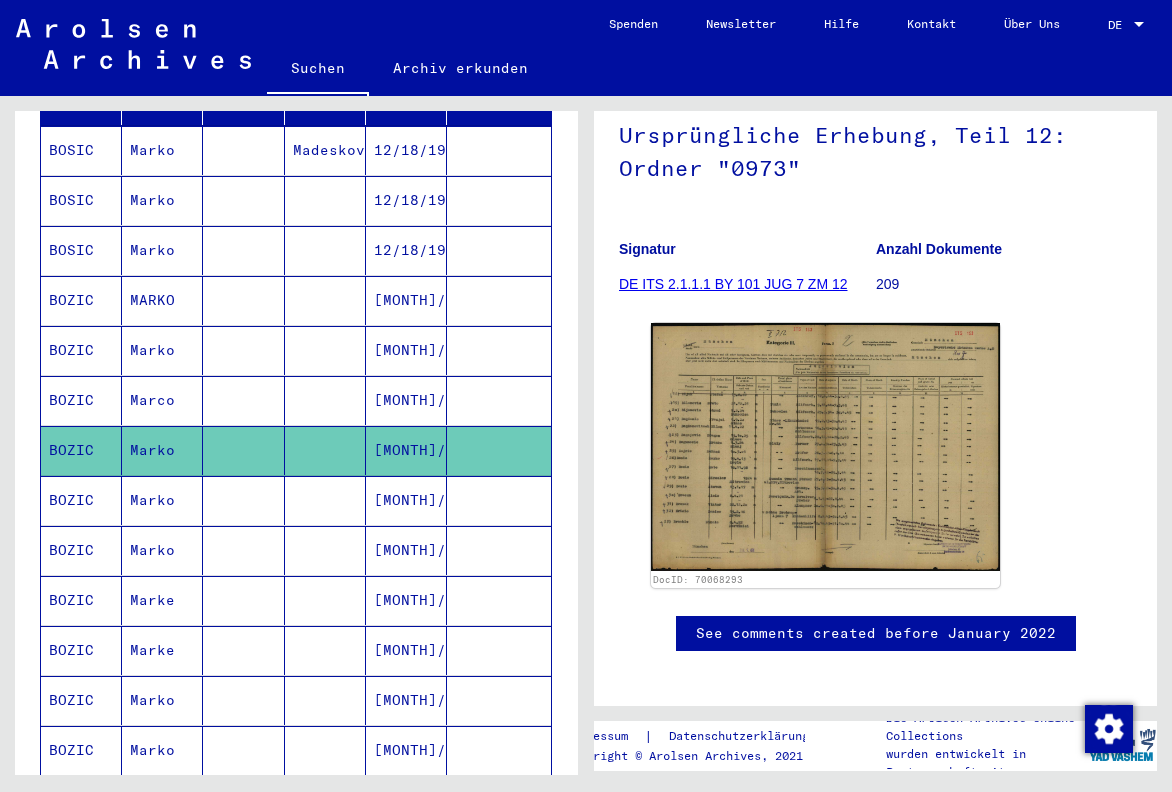 click on "[MONTH]/[DAY]/[YEAR]" at bounding box center [406, 550] 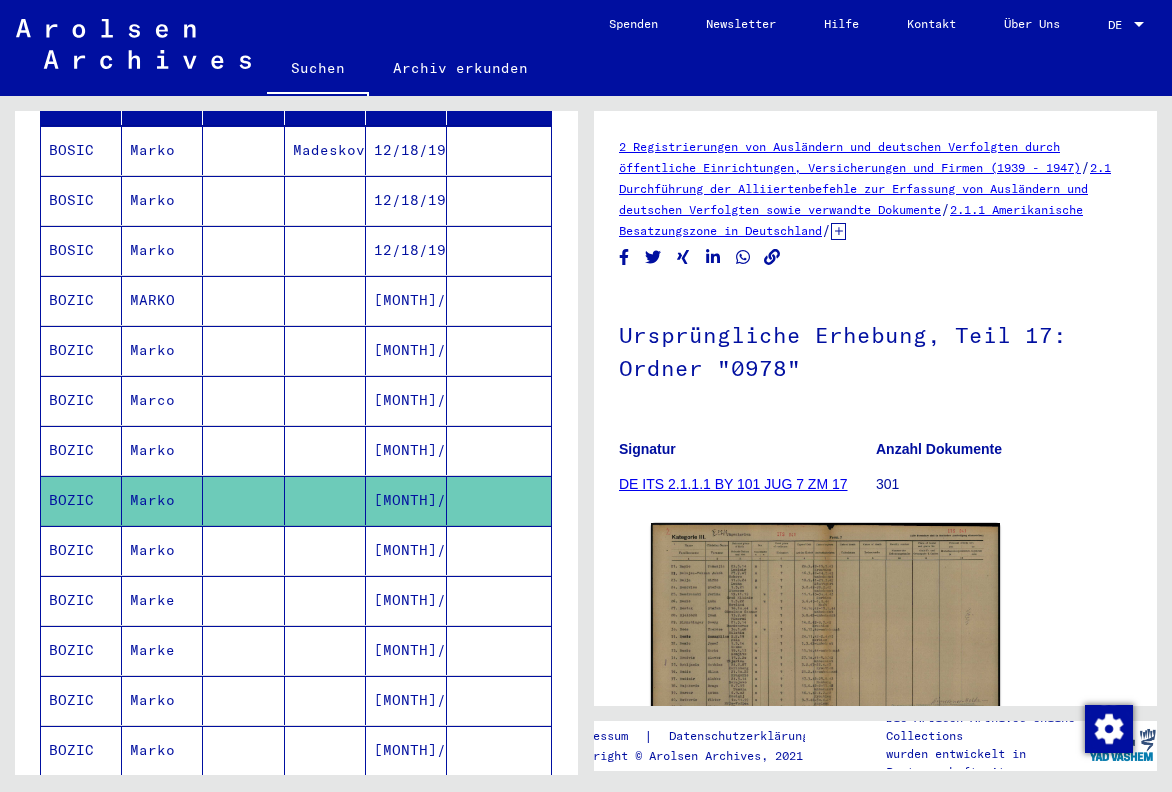 scroll, scrollTop: 0, scrollLeft: 0, axis: both 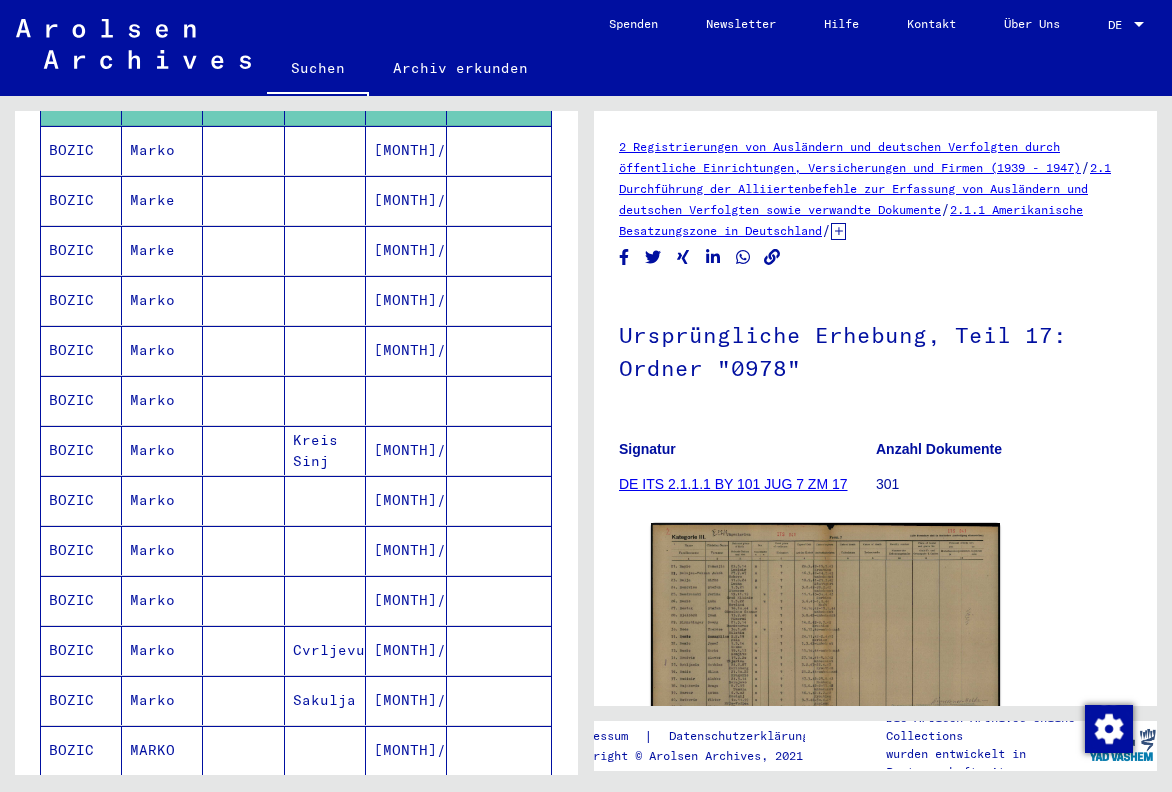 click on "Marko" at bounding box center [162, 550] 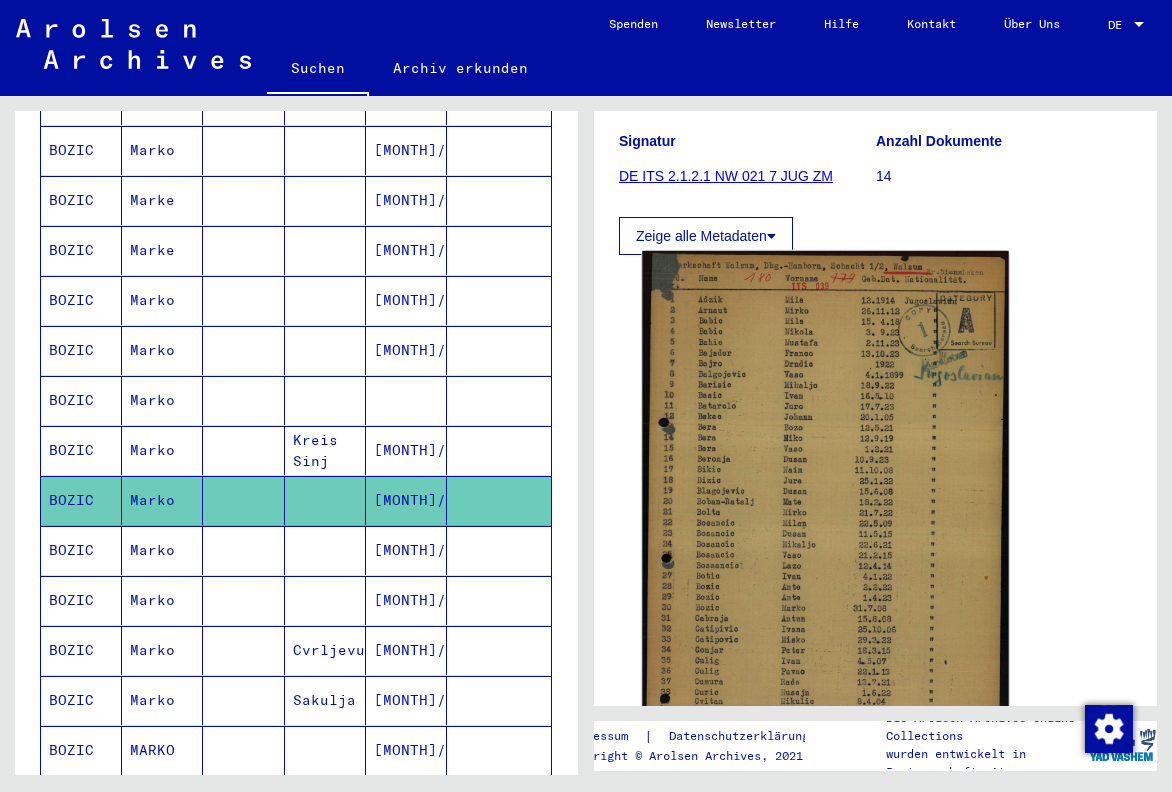scroll, scrollTop: 300, scrollLeft: 0, axis: vertical 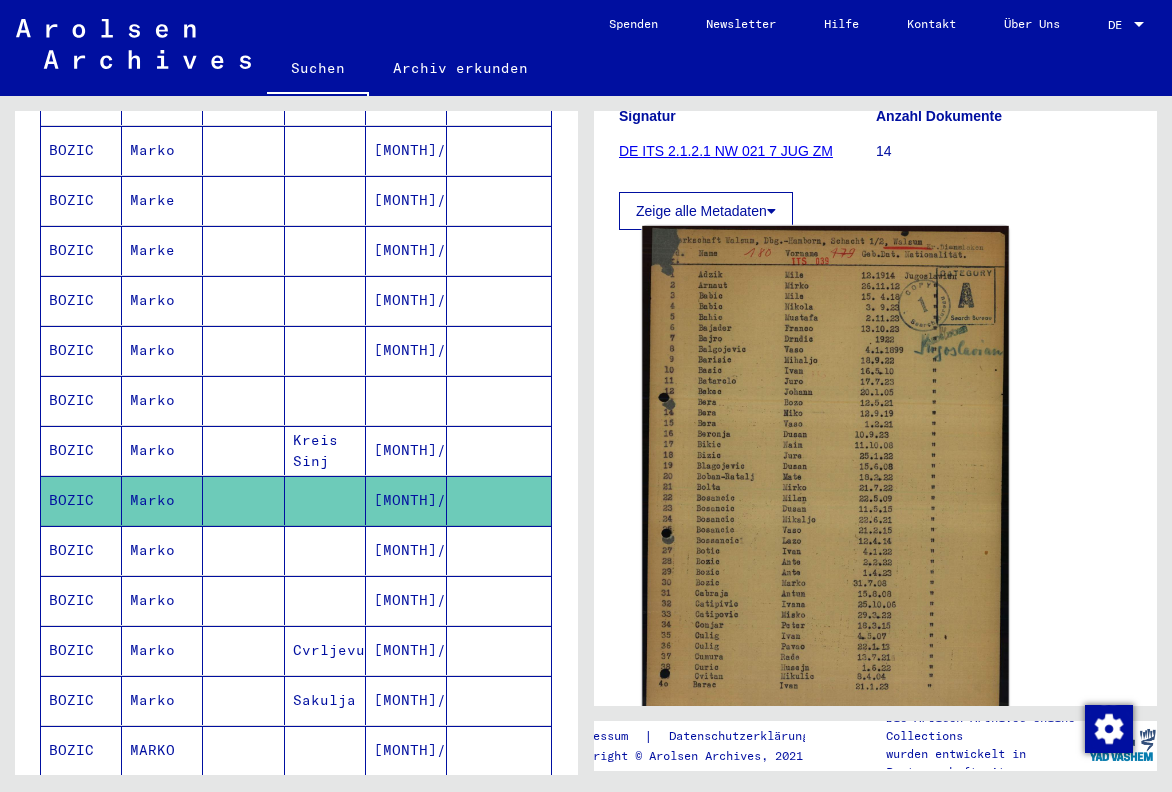 click 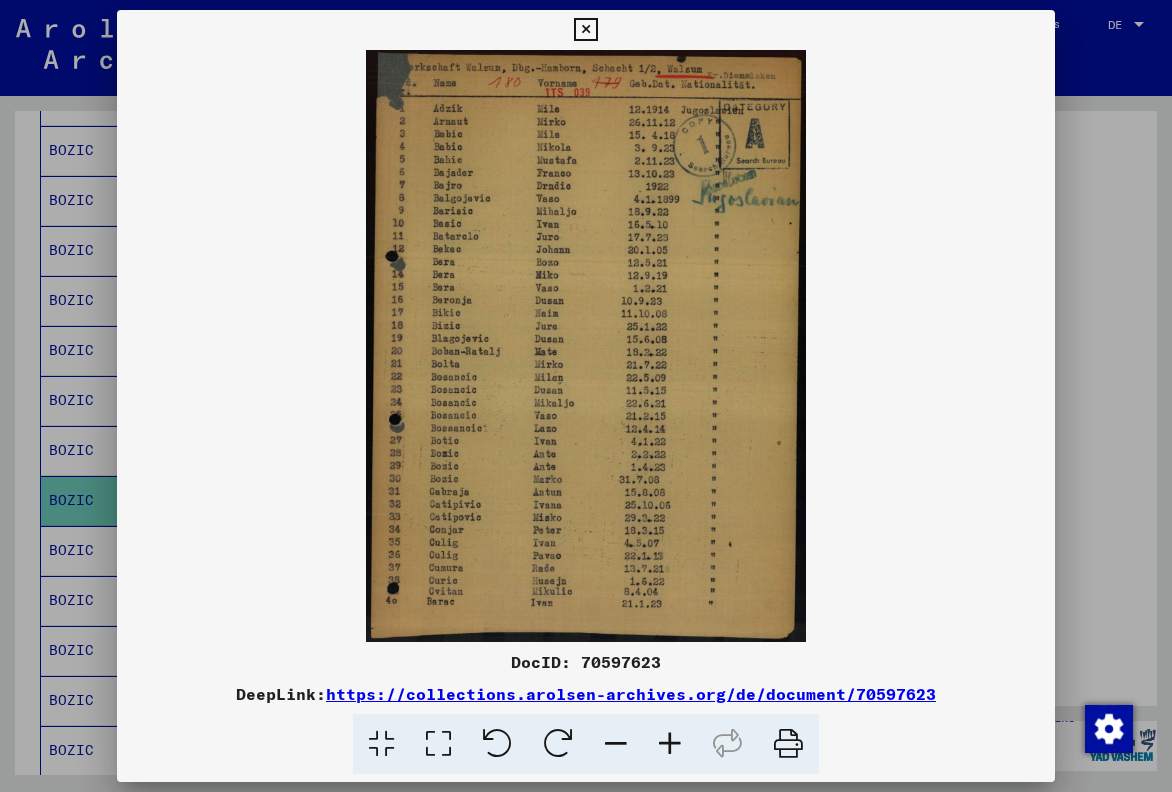 scroll, scrollTop: 0, scrollLeft: 0, axis: both 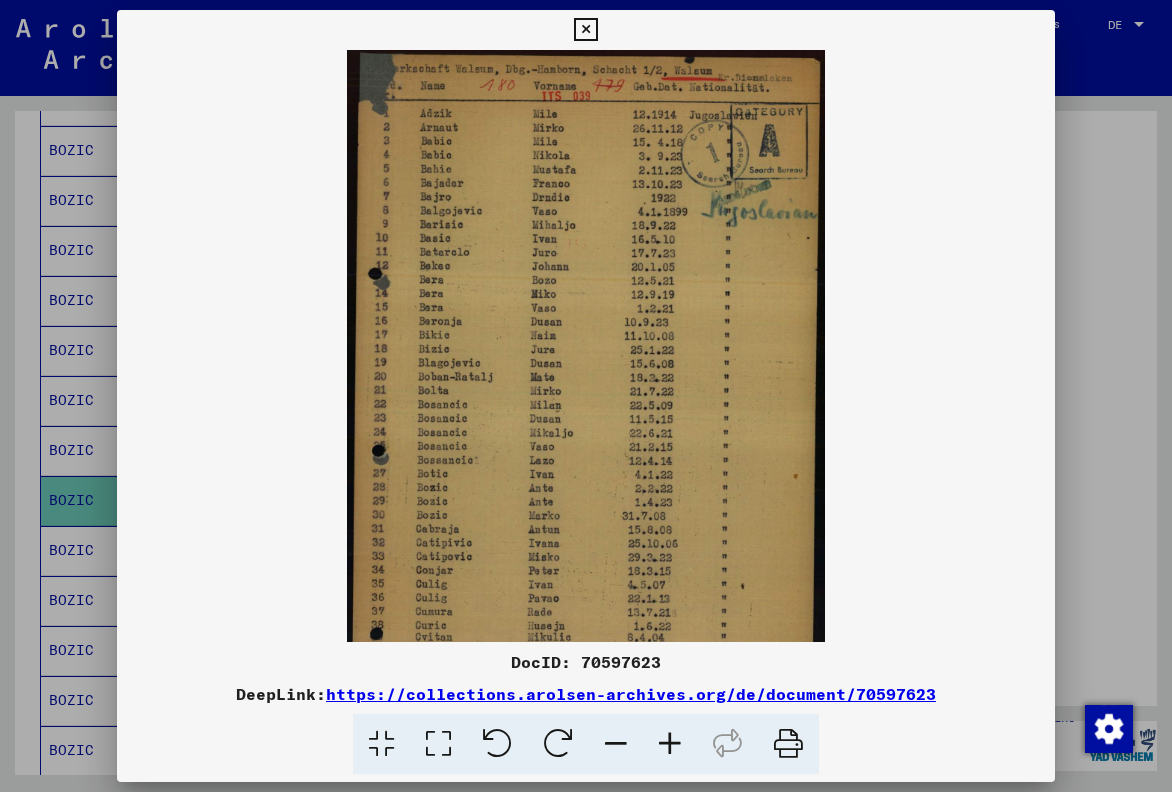 click at bounding box center [670, 744] 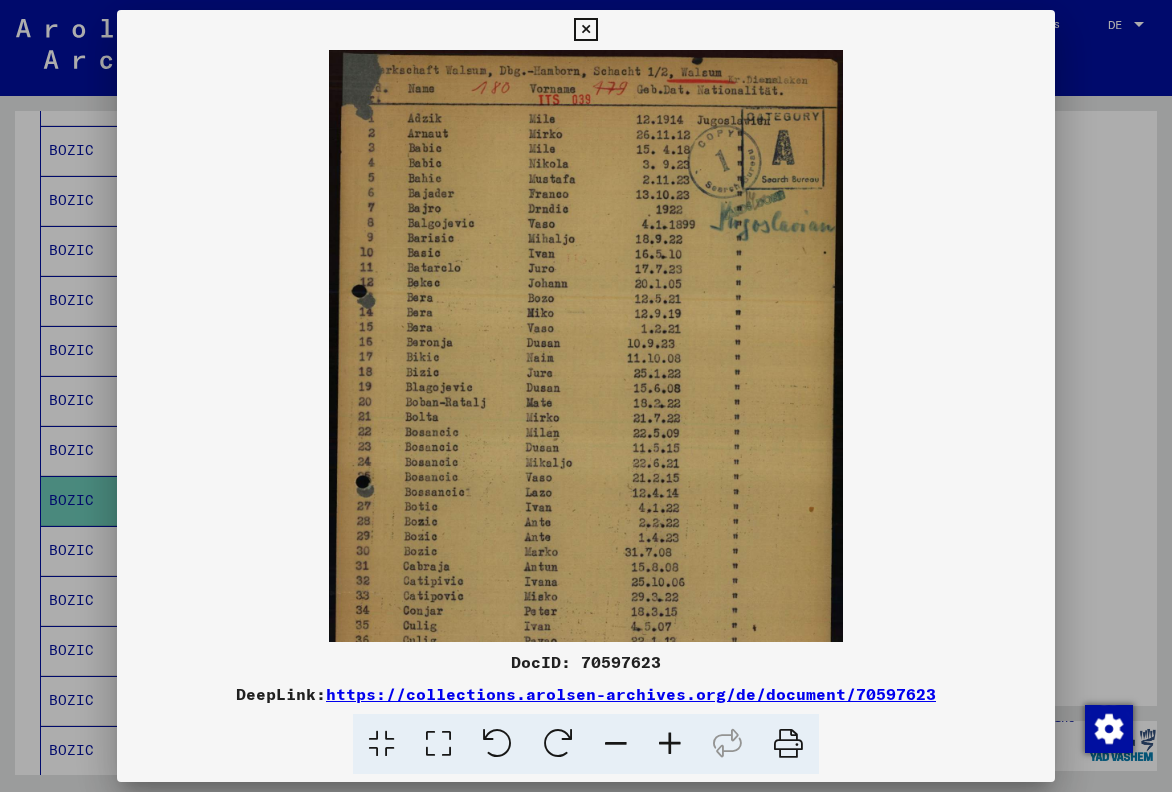 click at bounding box center [670, 744] 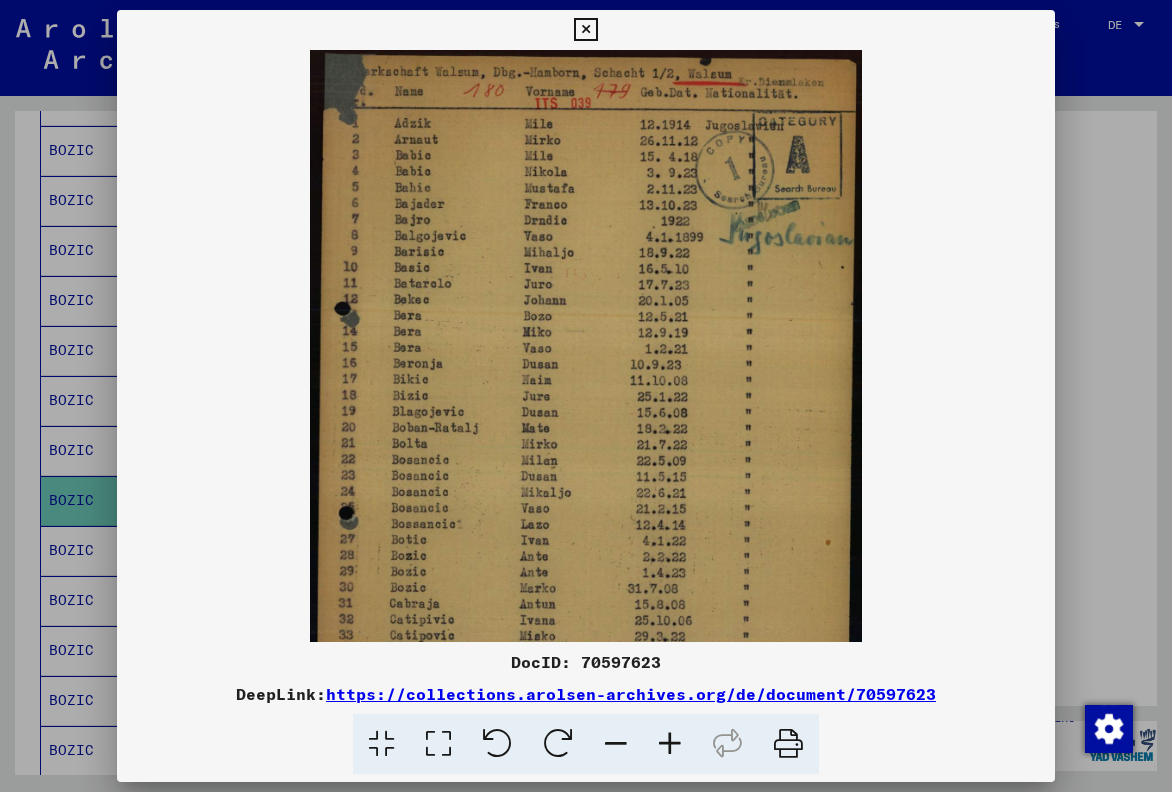 click at bounding box center (670, 744) 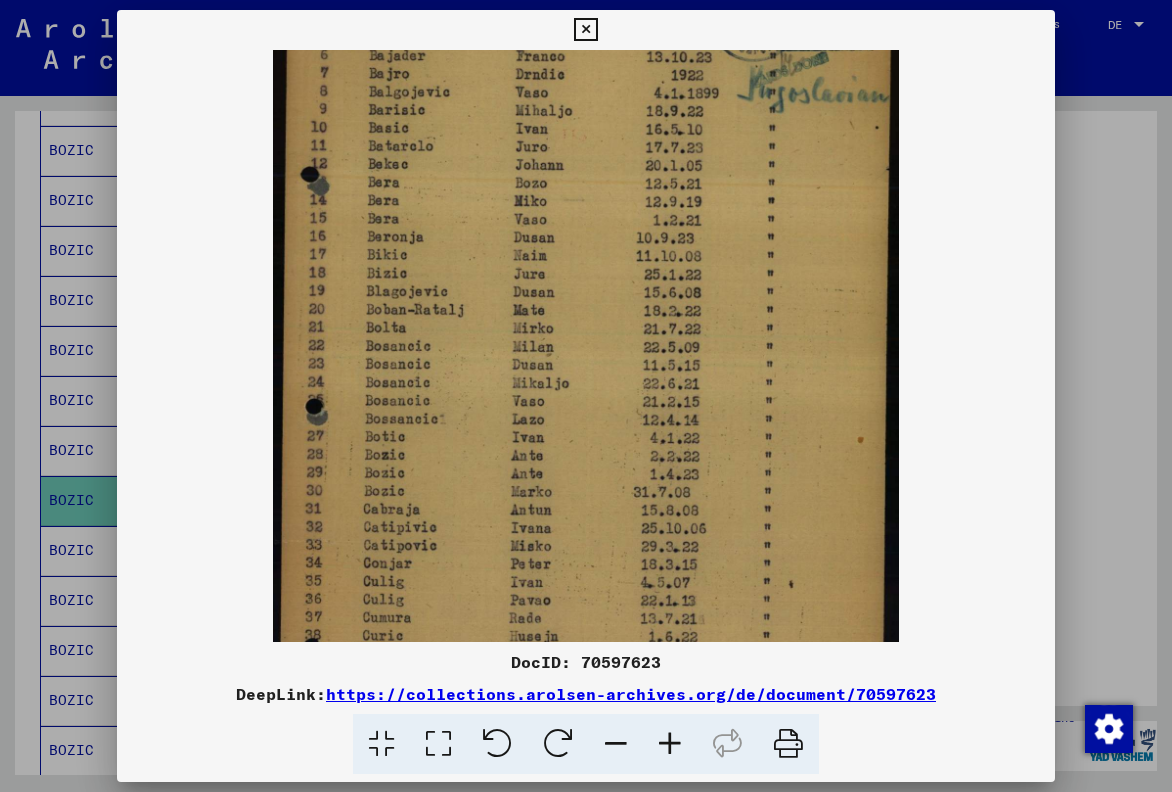 scroll, scrollTop: 181, scrollLeft: 0, axis: vertical 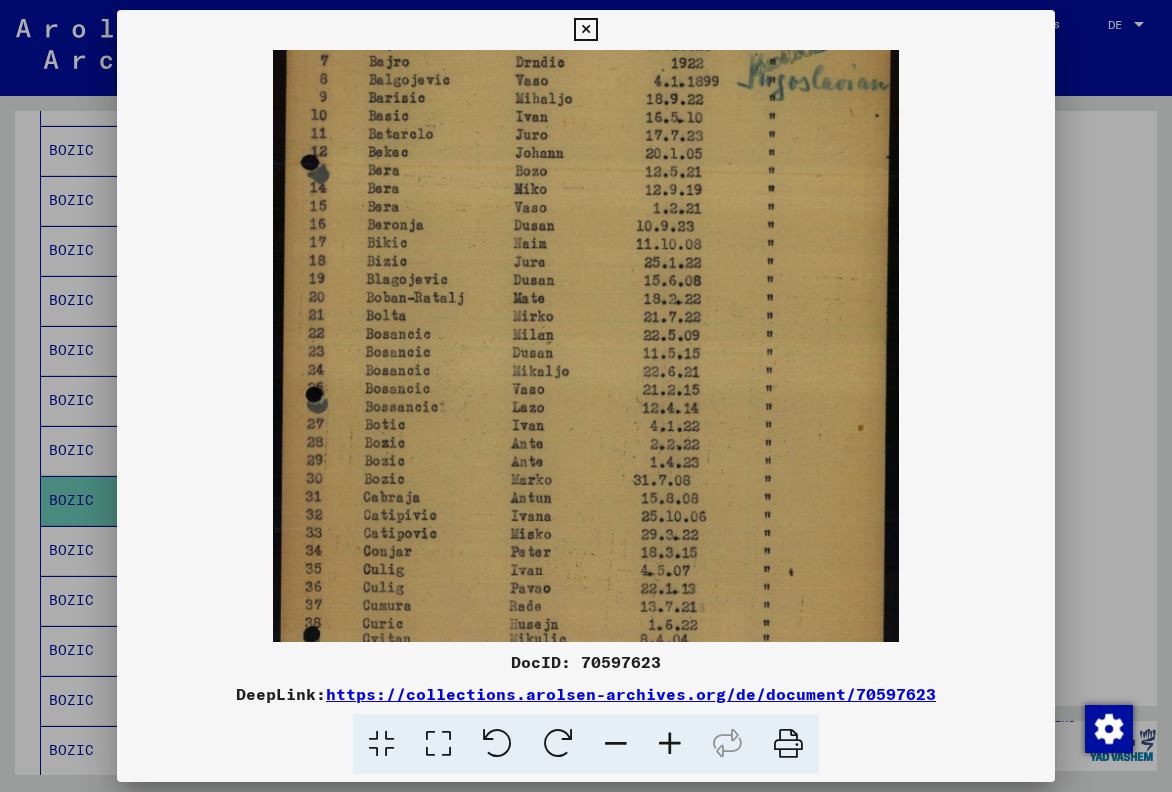 drag, startPoint x: 660, startPoint y: 579, endPoint x: 653, endPoint y: 398, distance: 181.13531 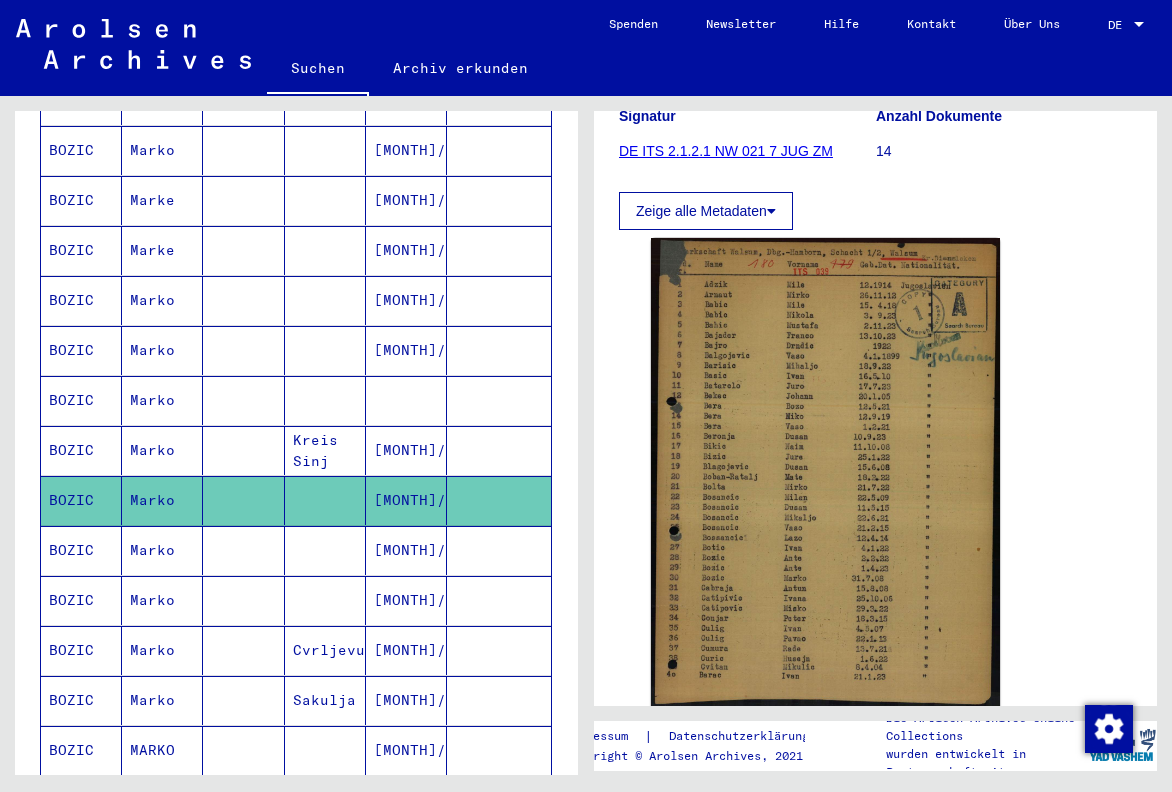 click at bounding box center (325, 600) 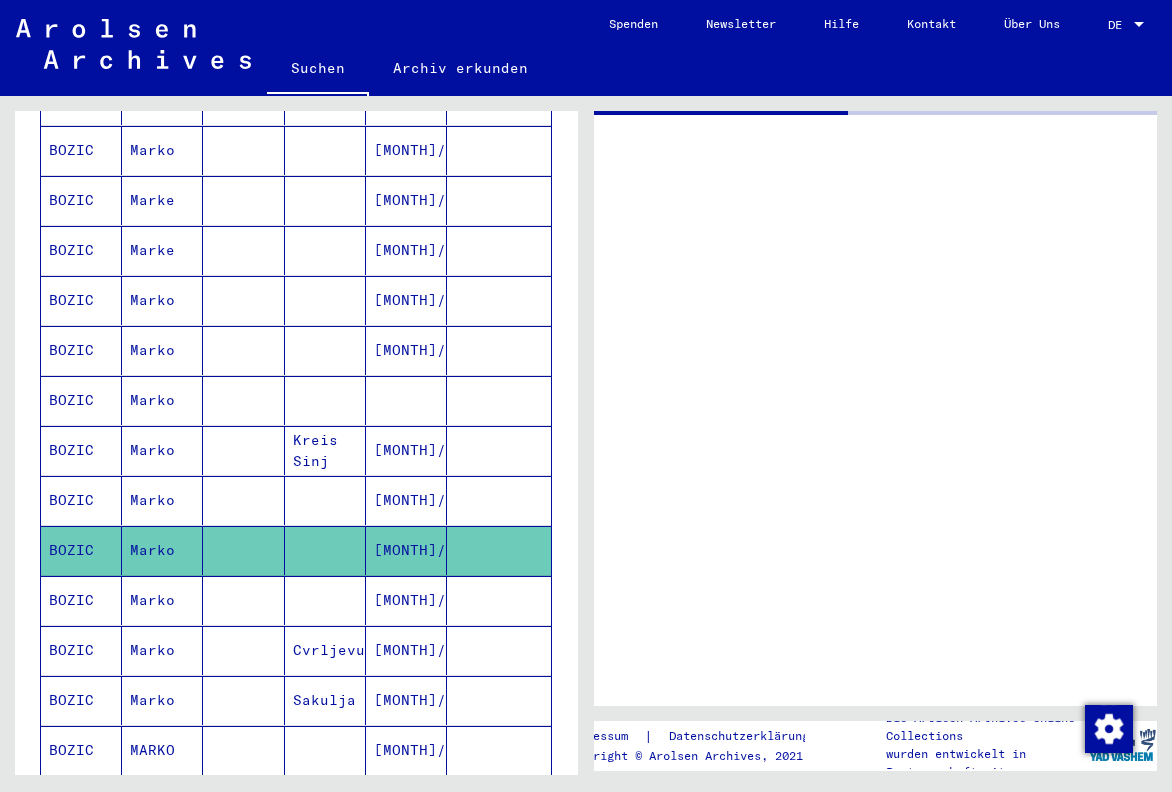 scroll, scrollTop: 0, scrollLeft: 0, axis: both 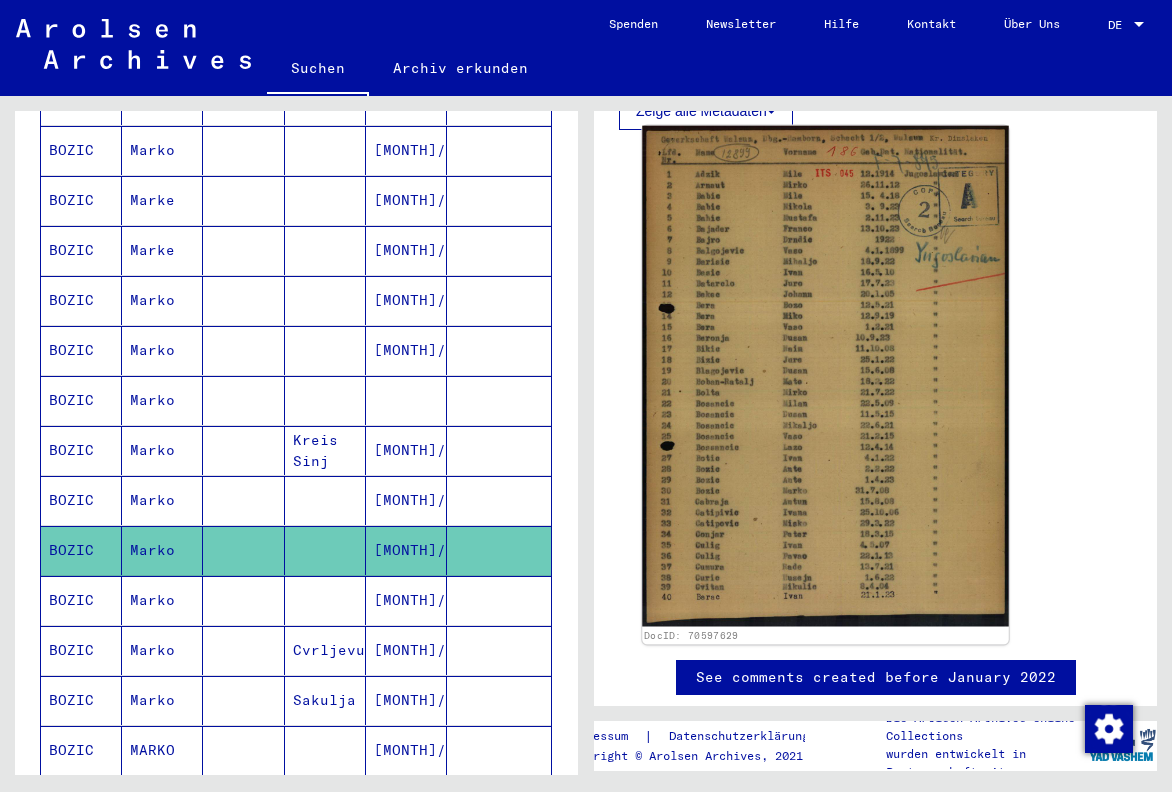 click 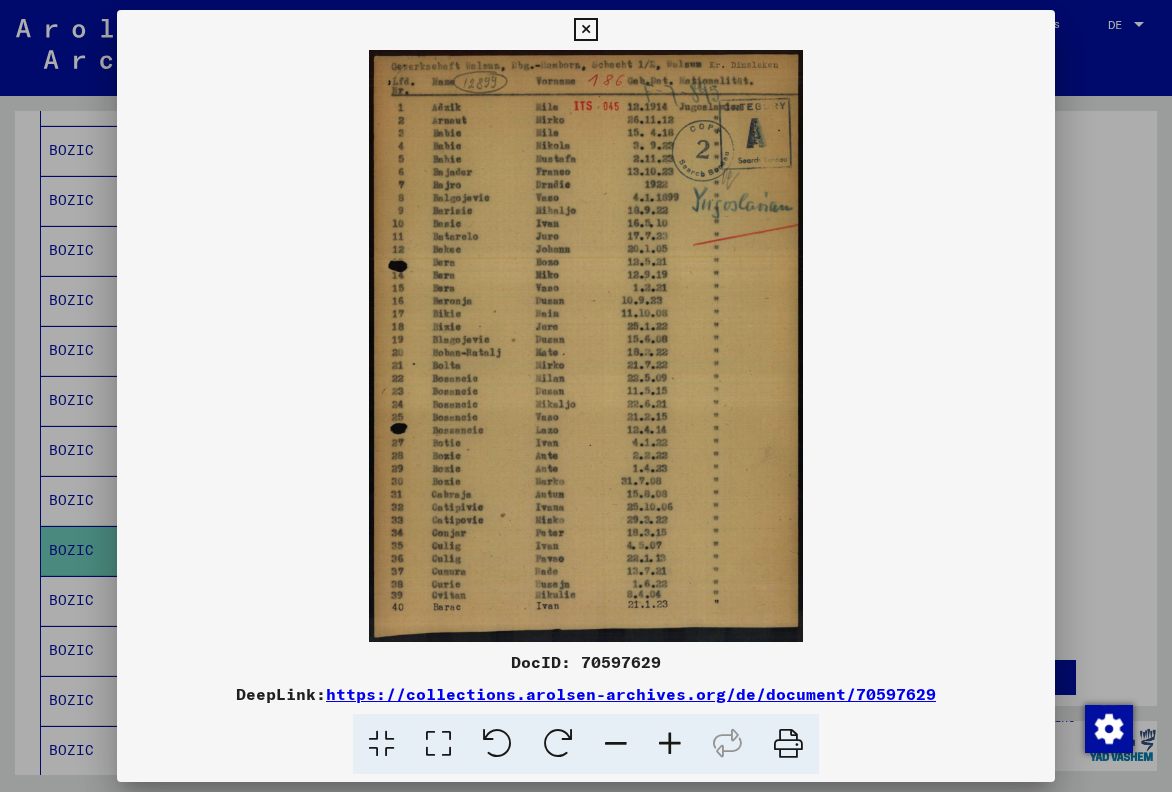 click at bounding box center (586, 396) 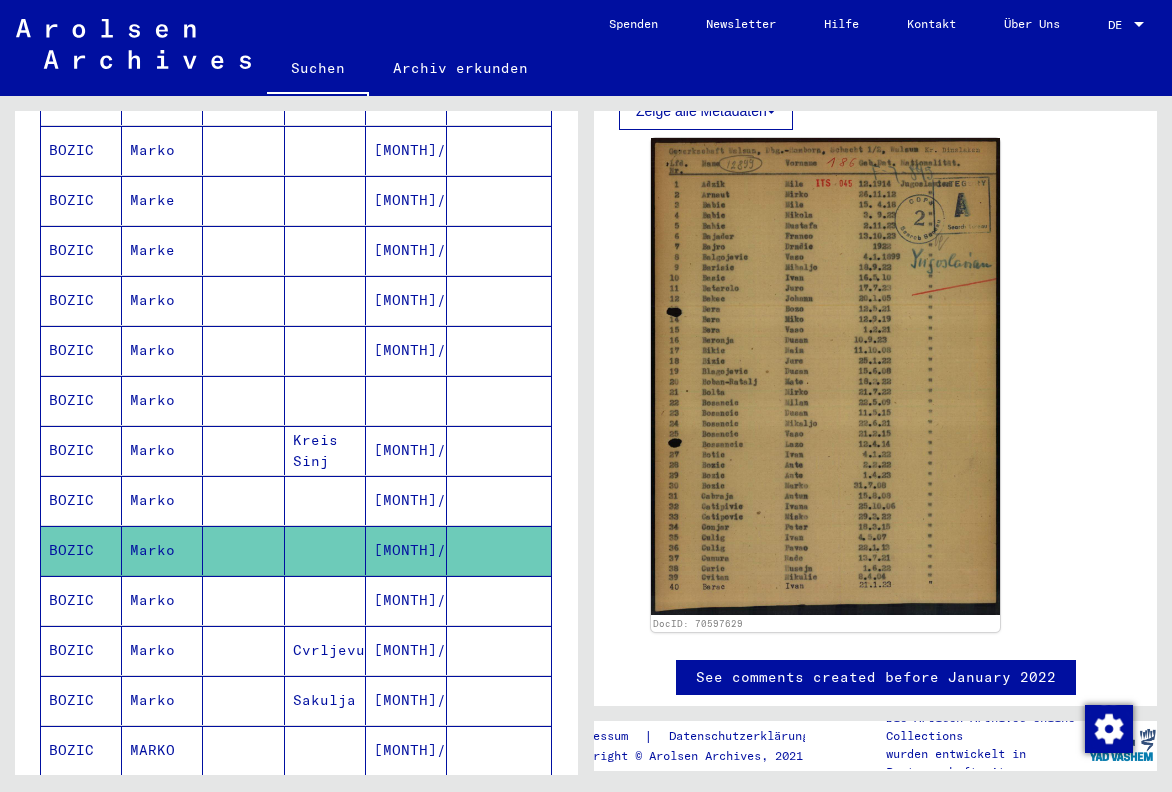 click at bounding box center [325, 650] 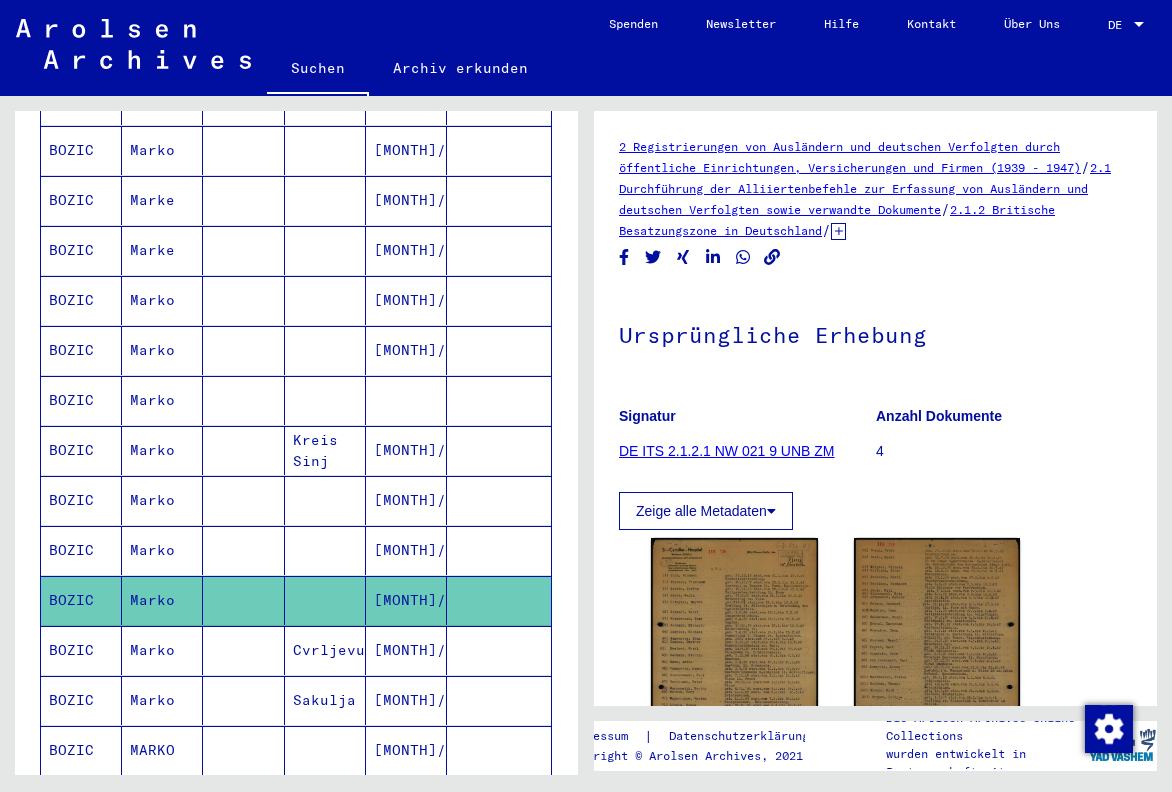 scroll, scrollTop: 0, scrollLeft: 0, axis: both 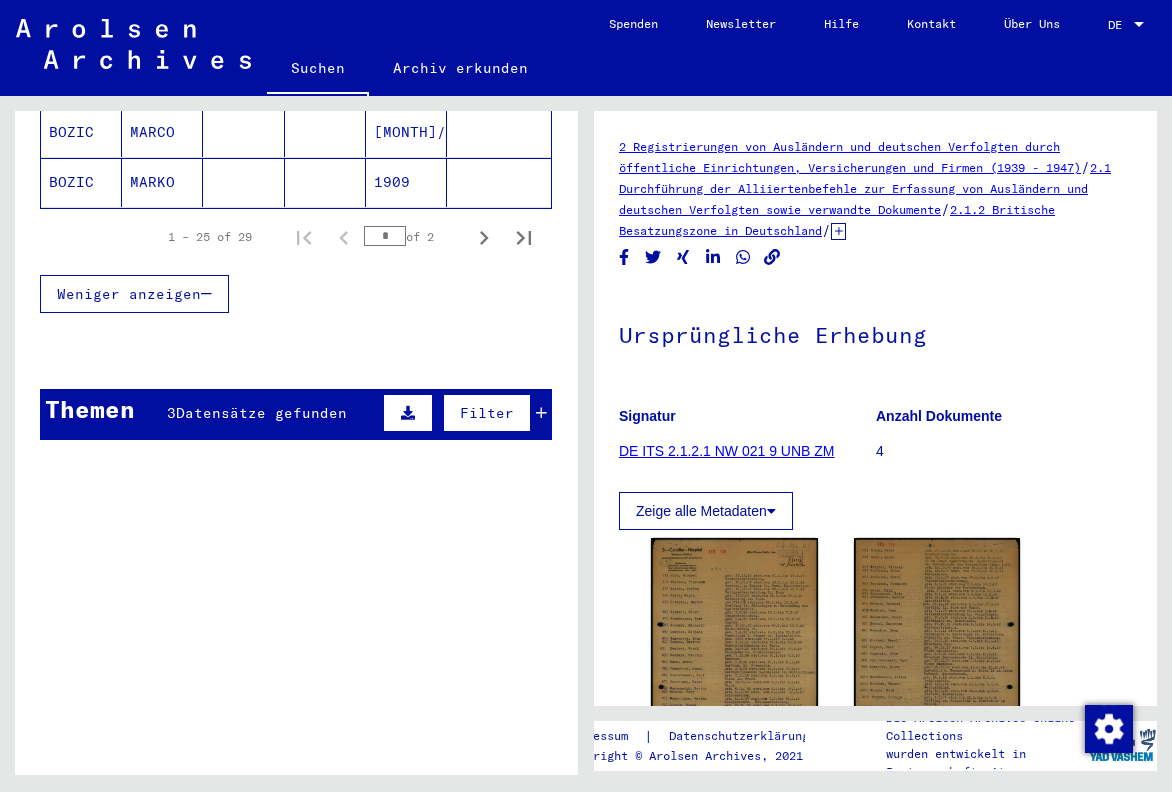 click on "Datensätze gefunden" at bounding box center [261, 413] 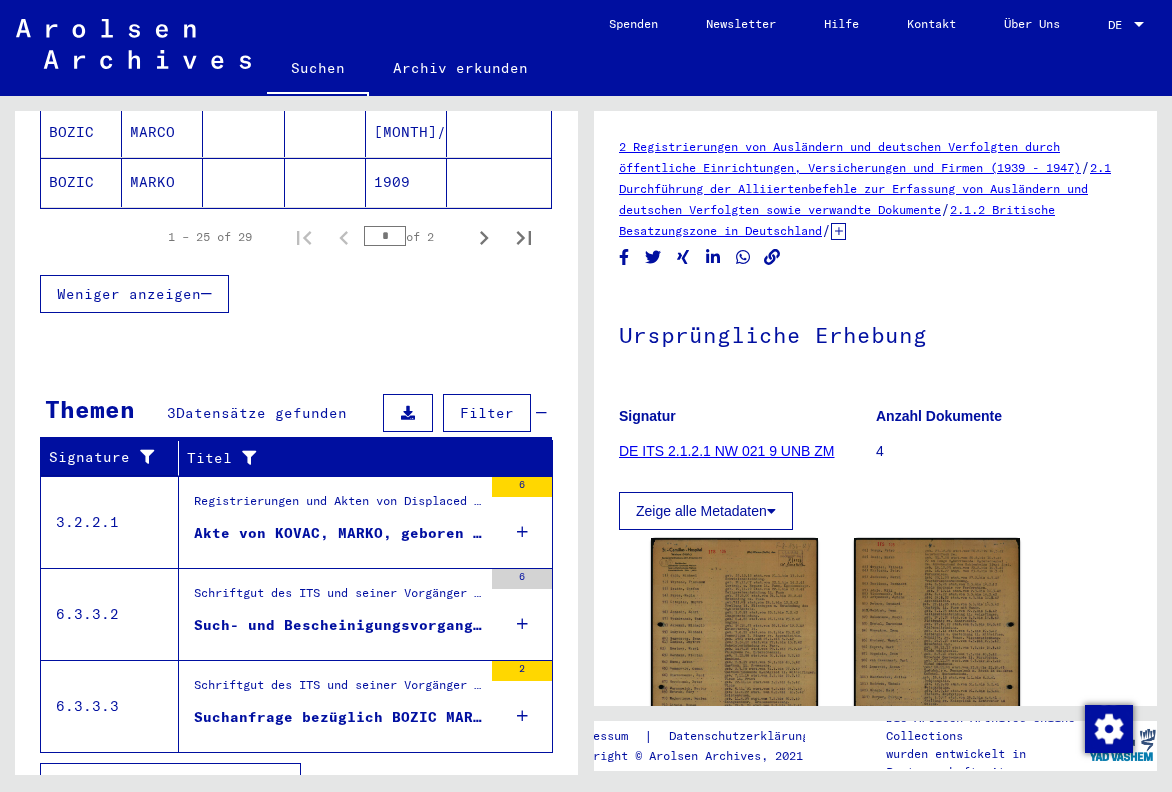 click on "Akte von KOVAC, MARKO, geboren am [DAY].[MONTH].[YEAR], geboren in Bozic" at bounding box center (338, 533) 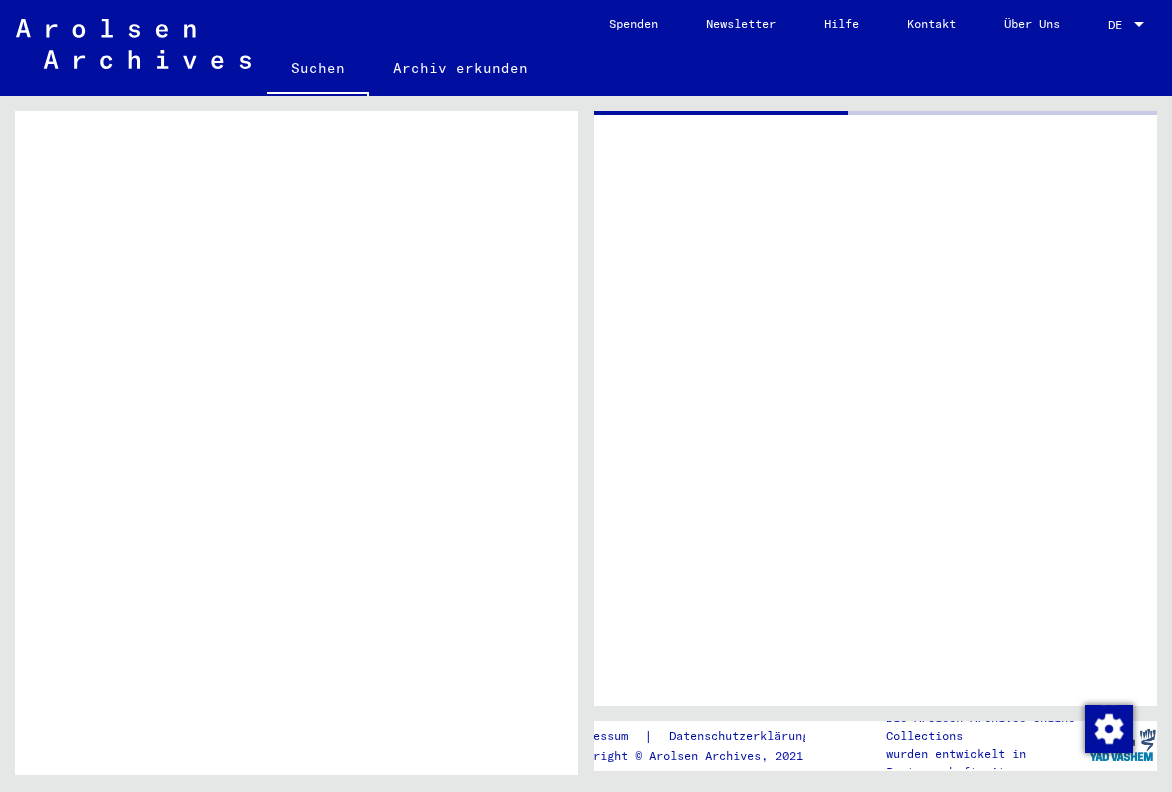 scroll, scrollTop: 980, scrollLeft: 0, axis: vertical 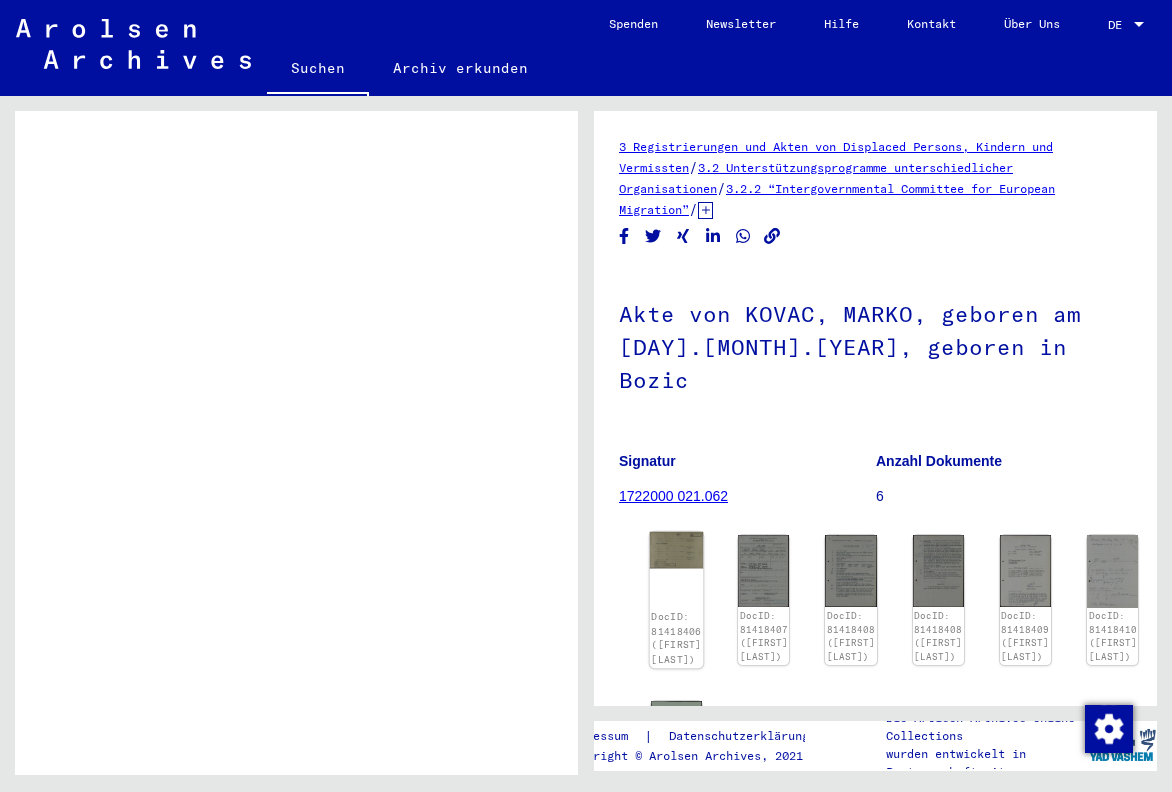 click on "DocID: 81418406 ([FIRST] [LAST])" 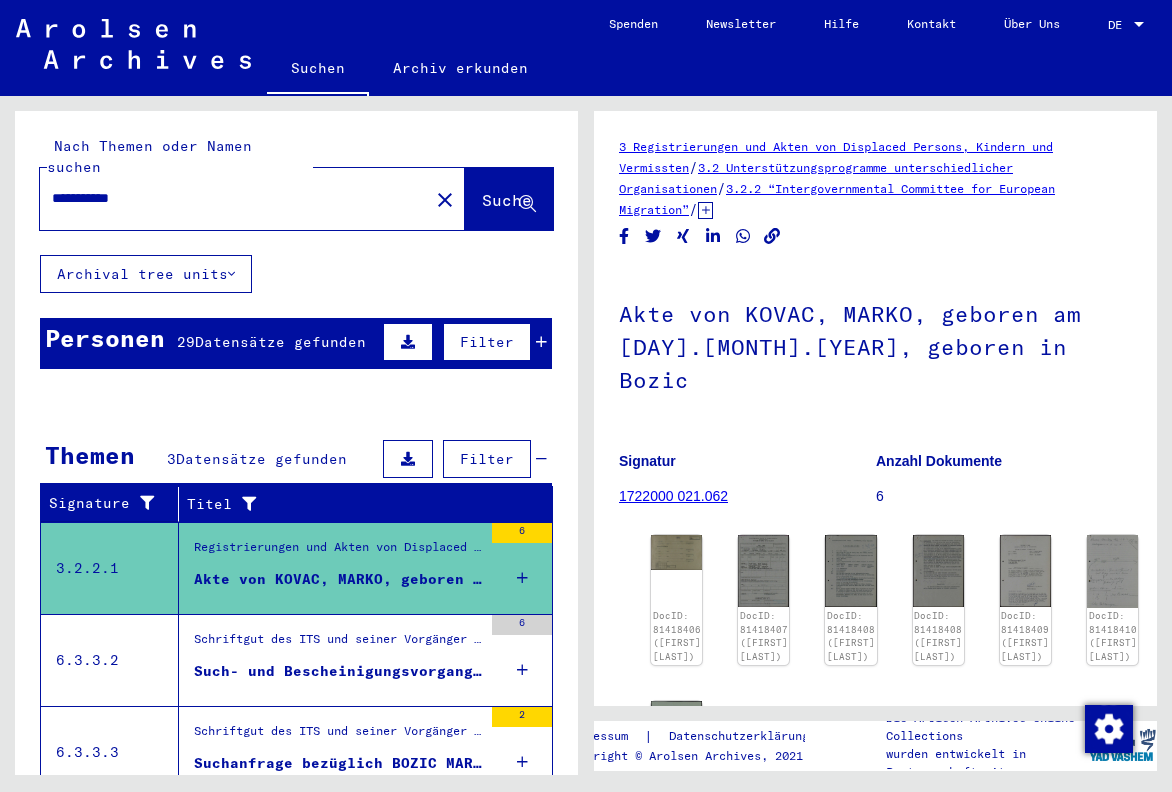 click on "Schriftgut des ITS und seiner Vorgänger > Bearbeitung von Anfragen > Fallbezogene Akten des ITS ab 1947 > T/D-Fallablage > Such- und Bescheinigungsvorgänge mit den (T/D-) Nummern von 750.000 bis 999.999 > Such- und Bescheinigungsvorgänge mit den (T/D-) Nummern von 891.500 bis 891.999" at bounding box center (338, 644) 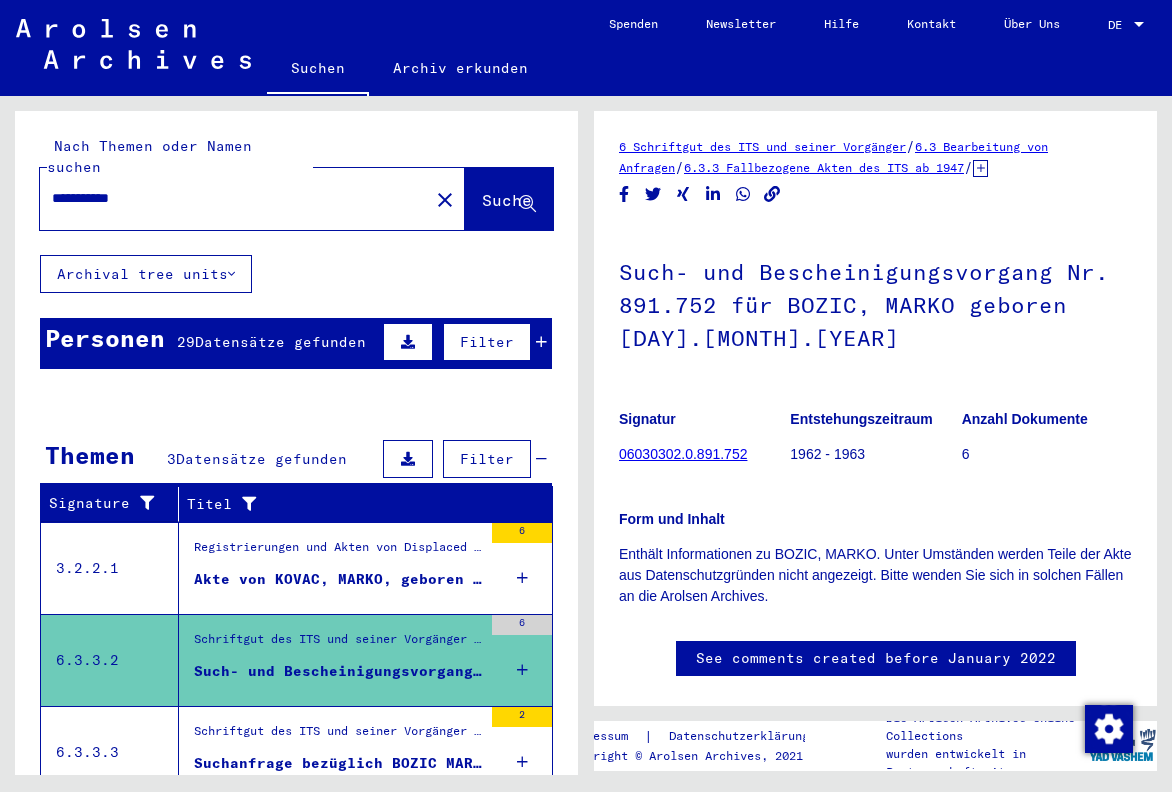 click on "Schriftgut des ITS und seiner Vorgänger > Bearbeitung von Anfragen > Fallbezogene Akten des ITS ab 1947 > Ablage negativ geprüfter Anfragen unter einer "Briefnummer" > Vorgänge mit Briefnummern von B8501 bis B9000" at bounding box center (338, 737) 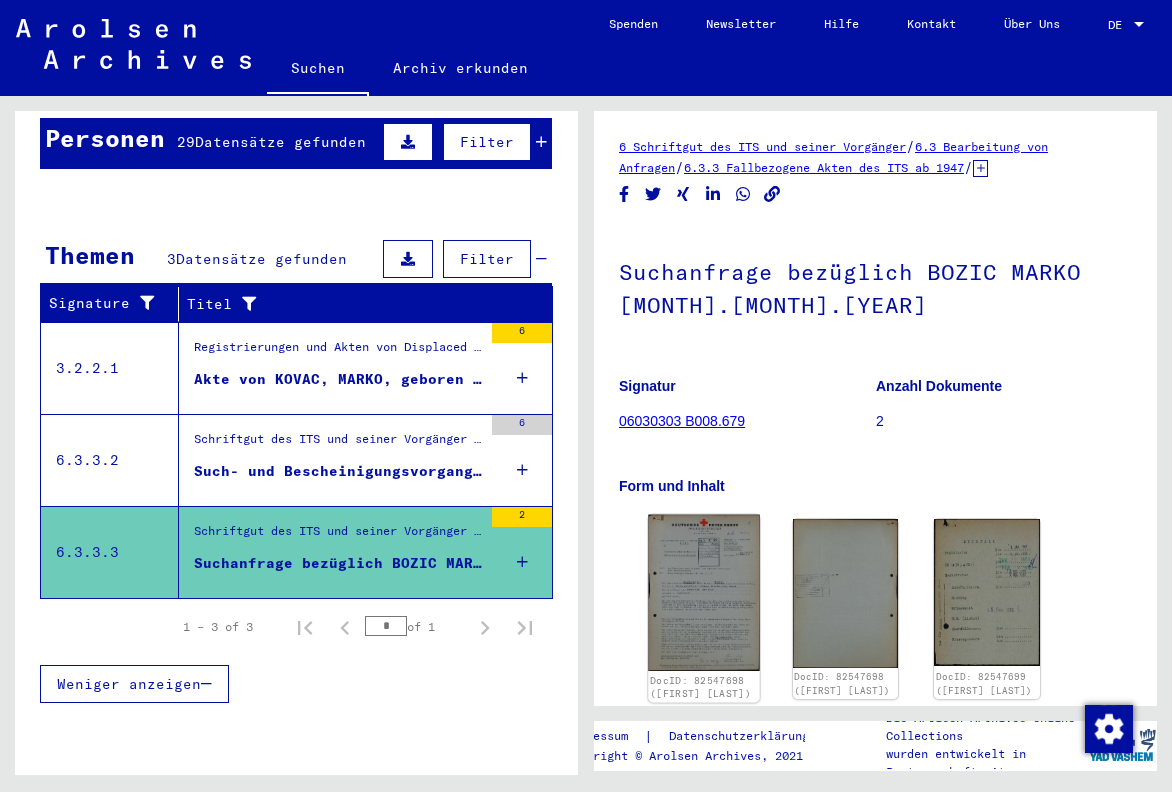 click 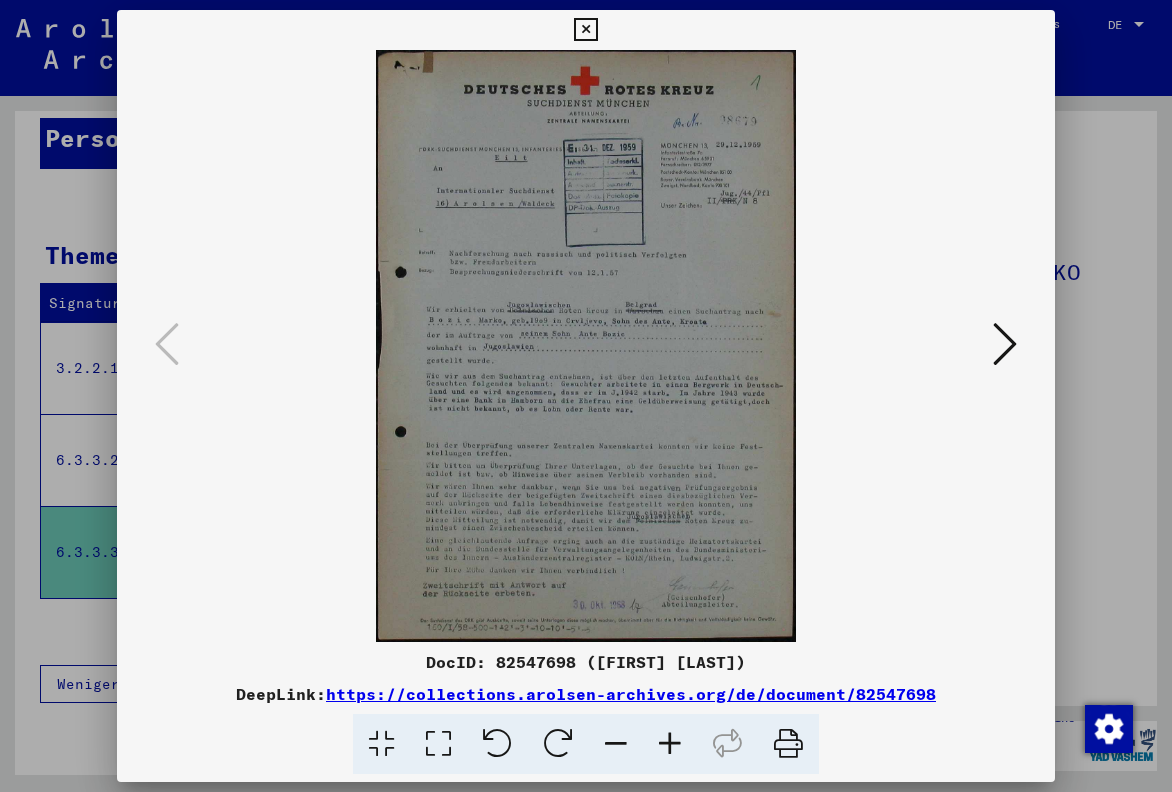 click at bounding box center [670, 744] 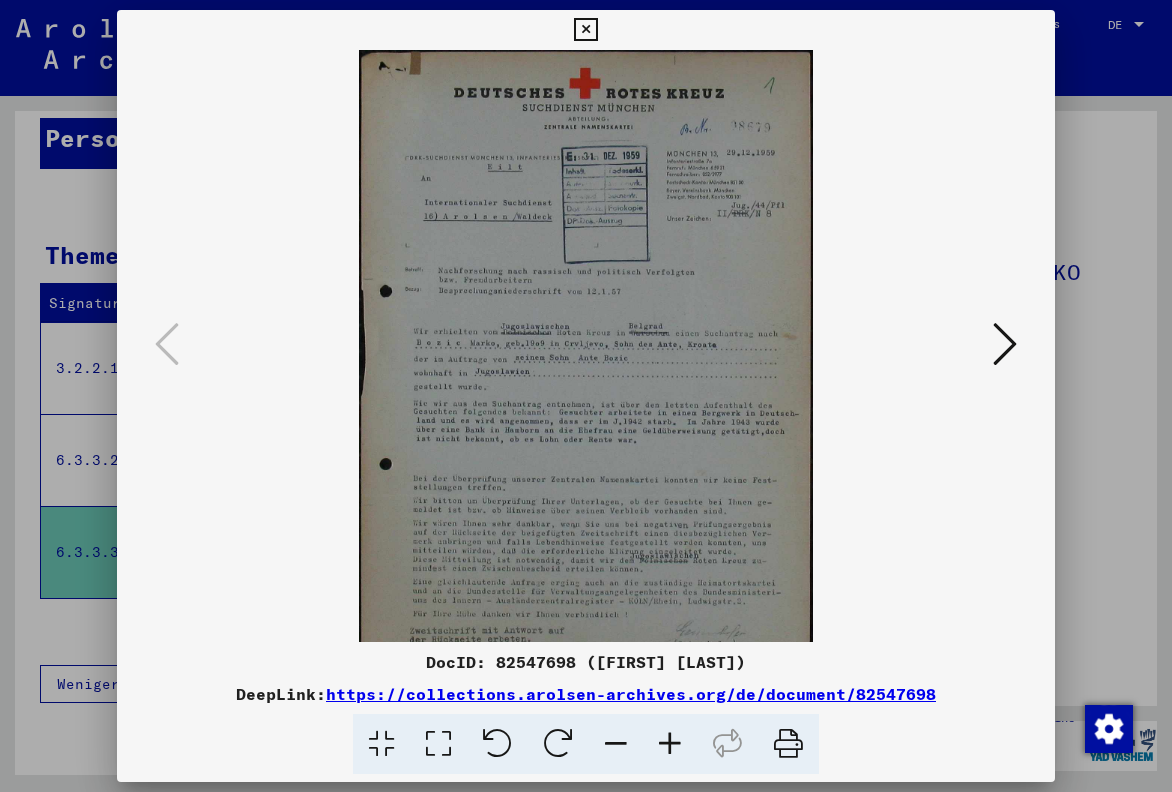 click at bounding box center (670, 744) 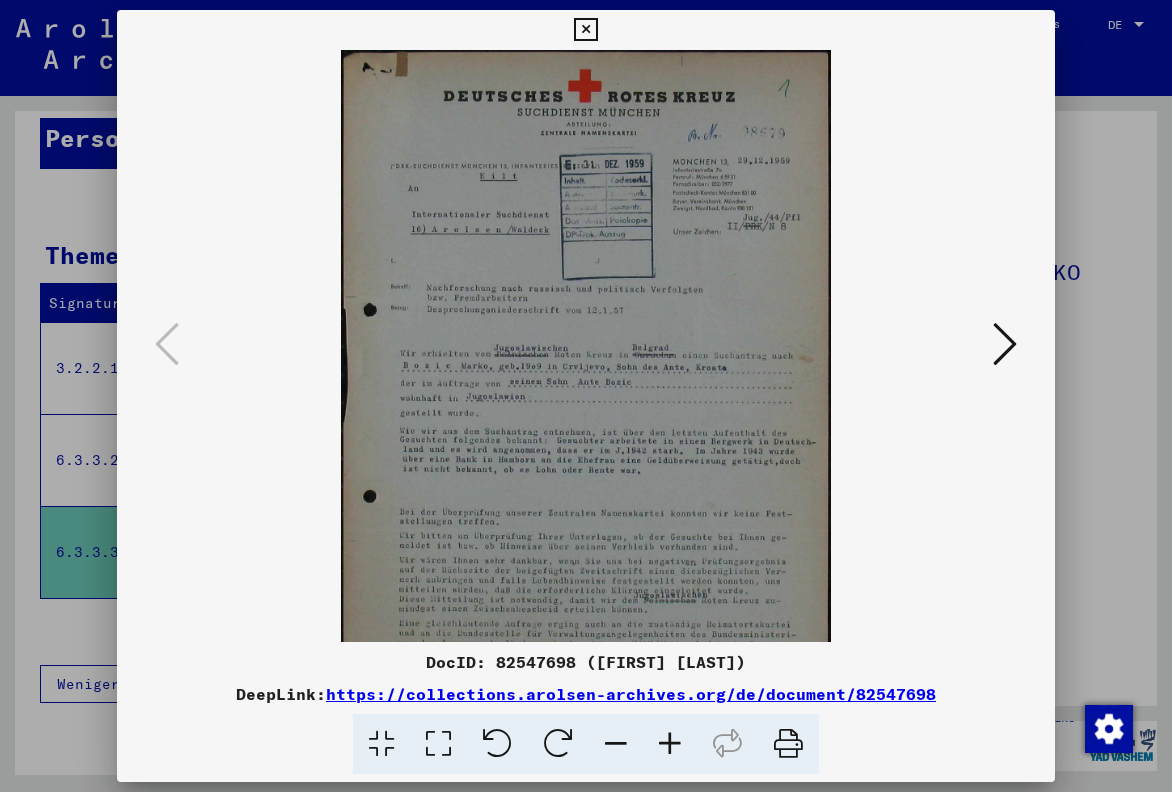 click at bounding box center [670, 744] 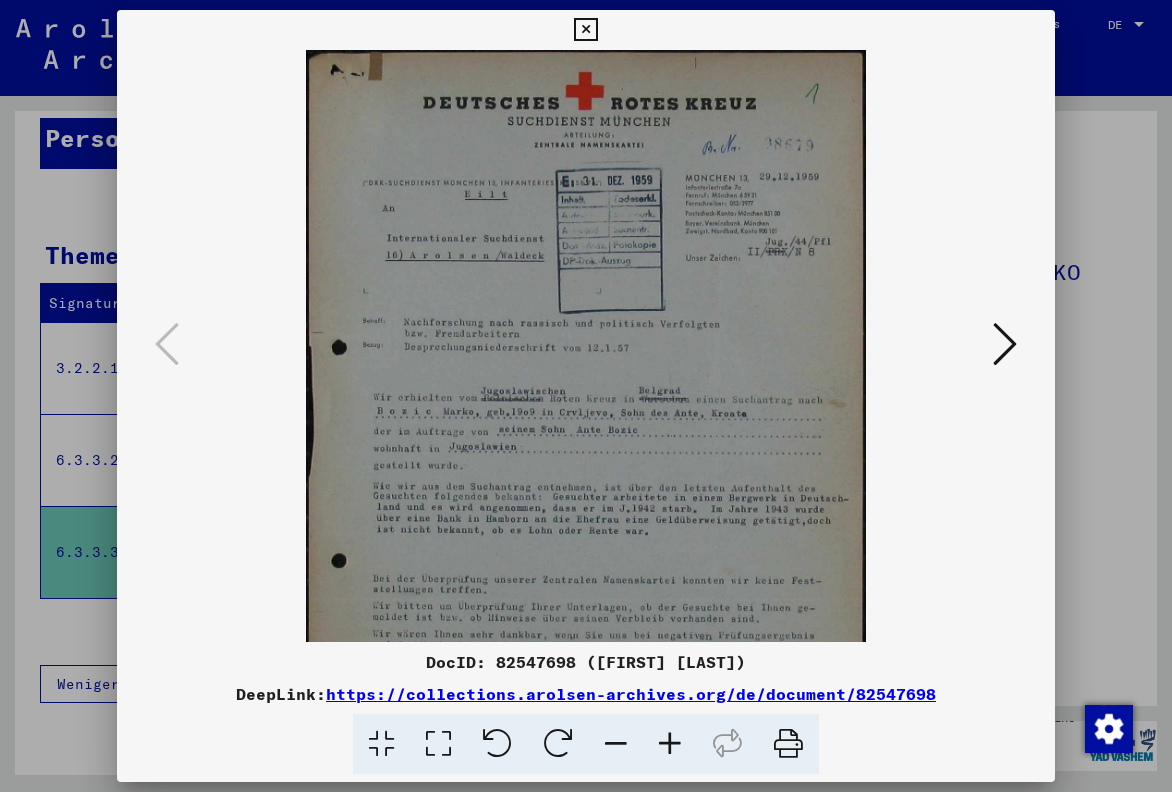 click at bounding box center [670, 744] 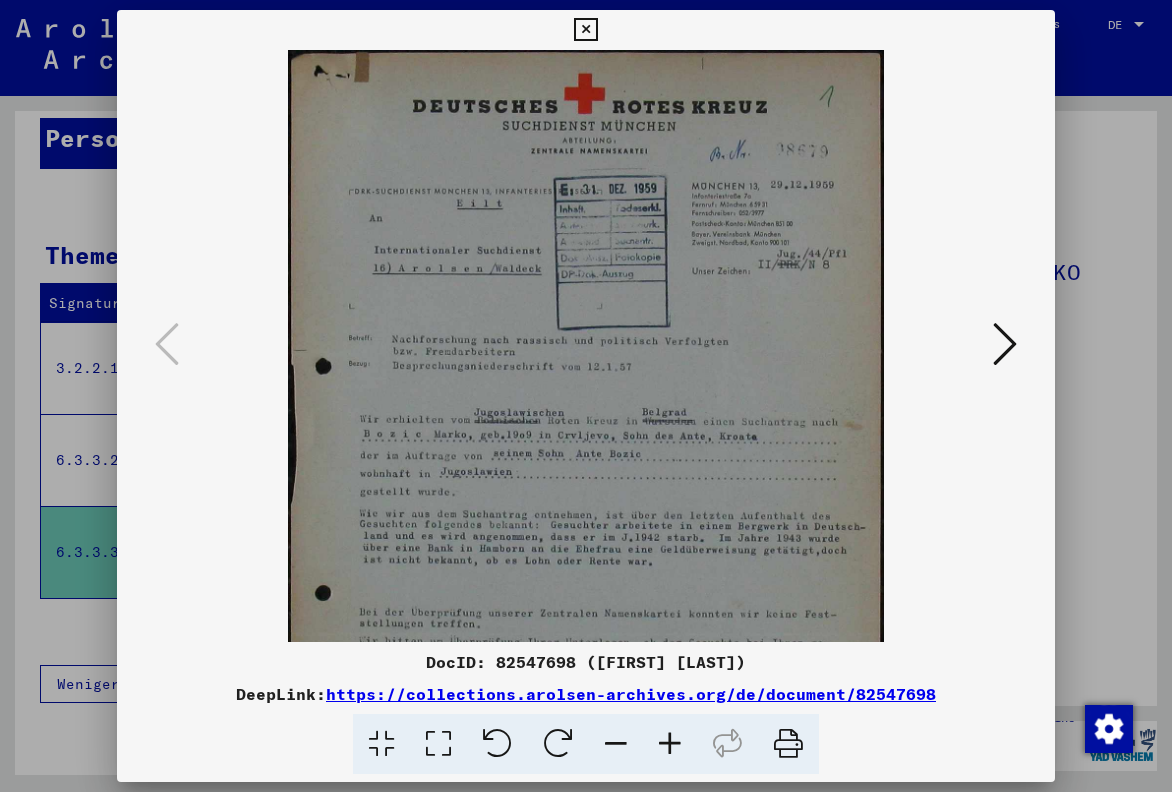 click at bounding box center [670, 744] 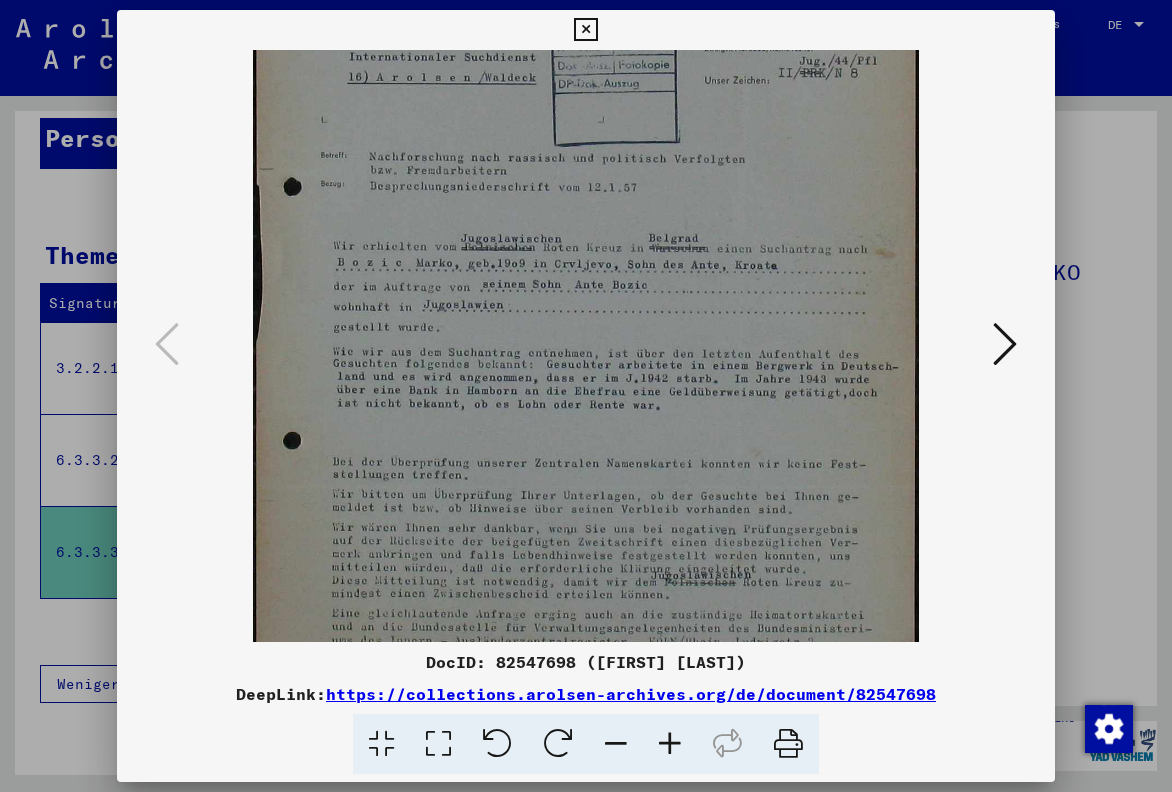 scroll, scrollTop: 218, scrollLeft: 0, axis: vertical 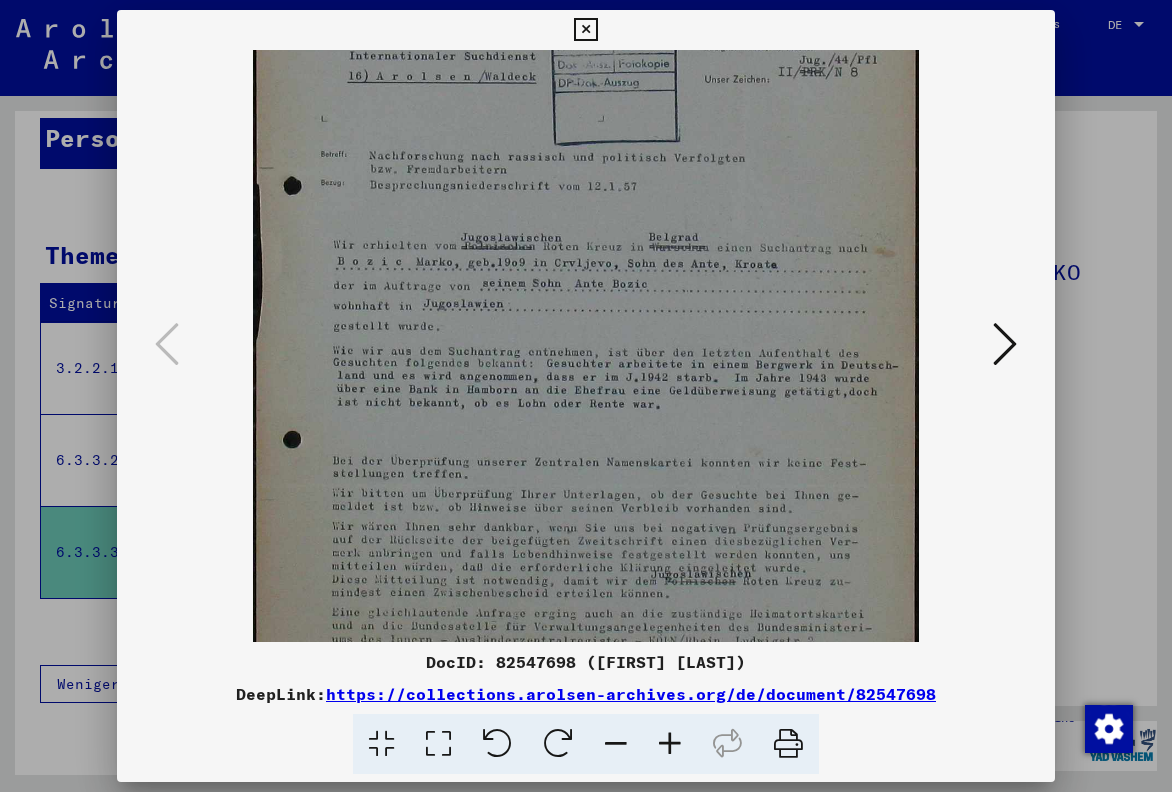 drag, startPoint x: 685, startPoint y: 579, endPoint x: 686, endPoint y: 361, distance: 218.00229 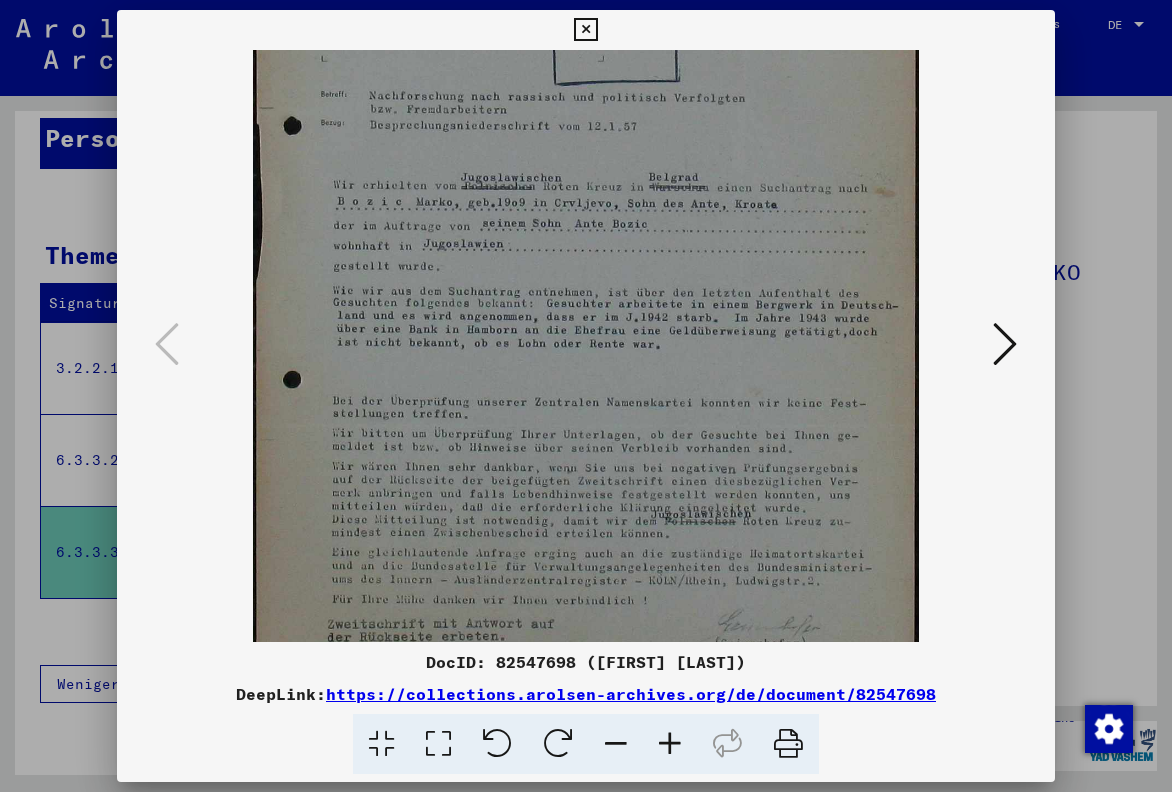 scroll, scrollTop: 304, scrollLeft: 0, axis: vertical 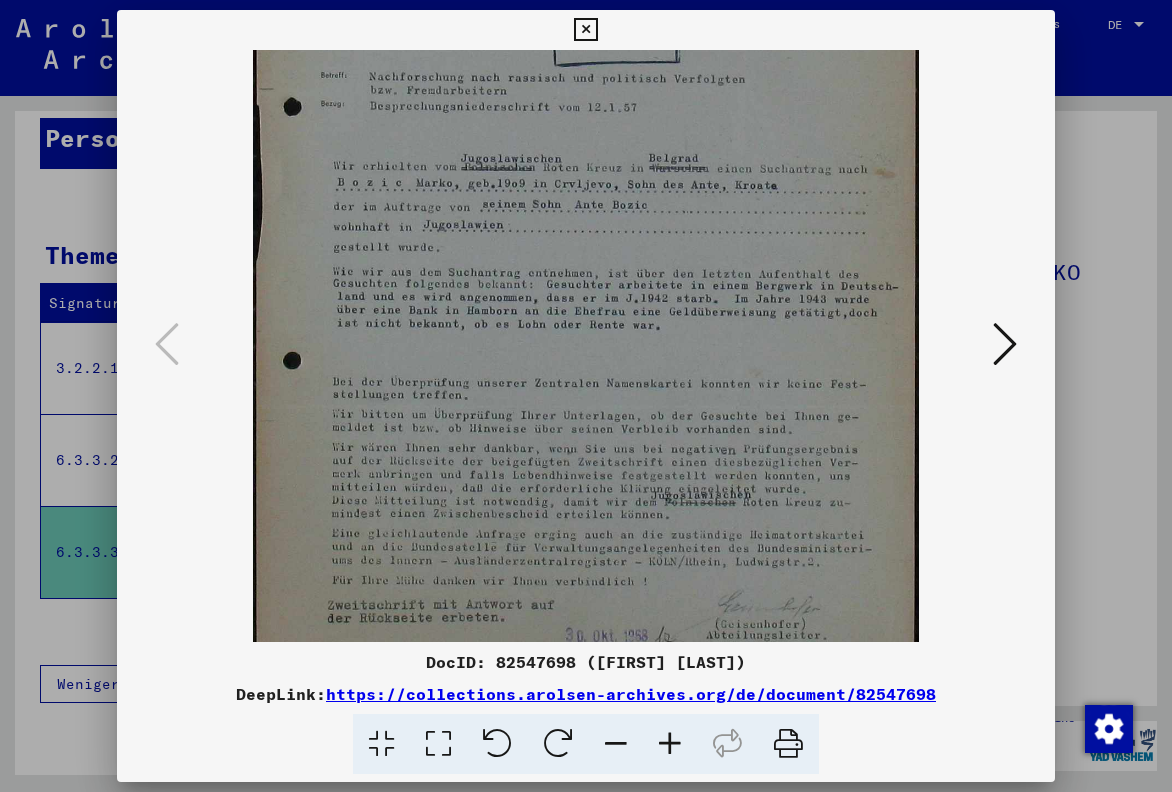 drag, startPoint x: 665, startPoint y: 454, endPoint x: 664, endPoint y: 364, distance: 90.005554 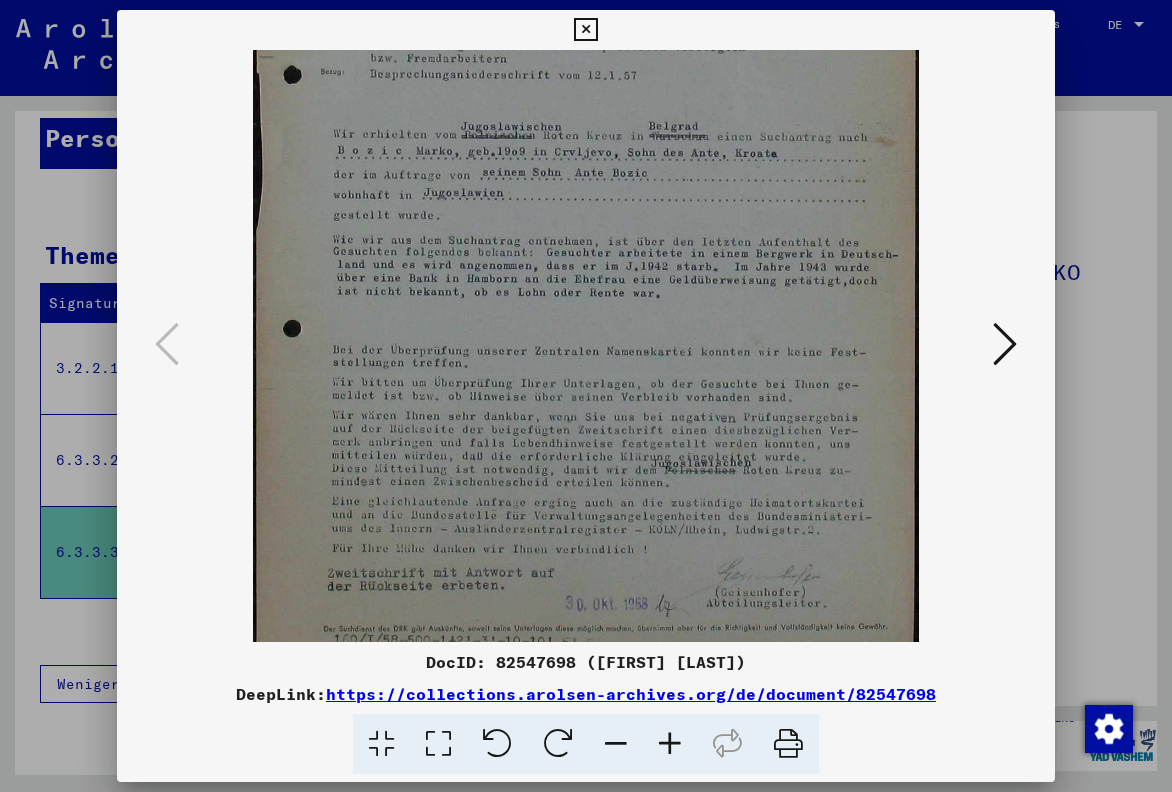 scroll, scrollTop: 339, scrollLeft: 0, axis: vertical 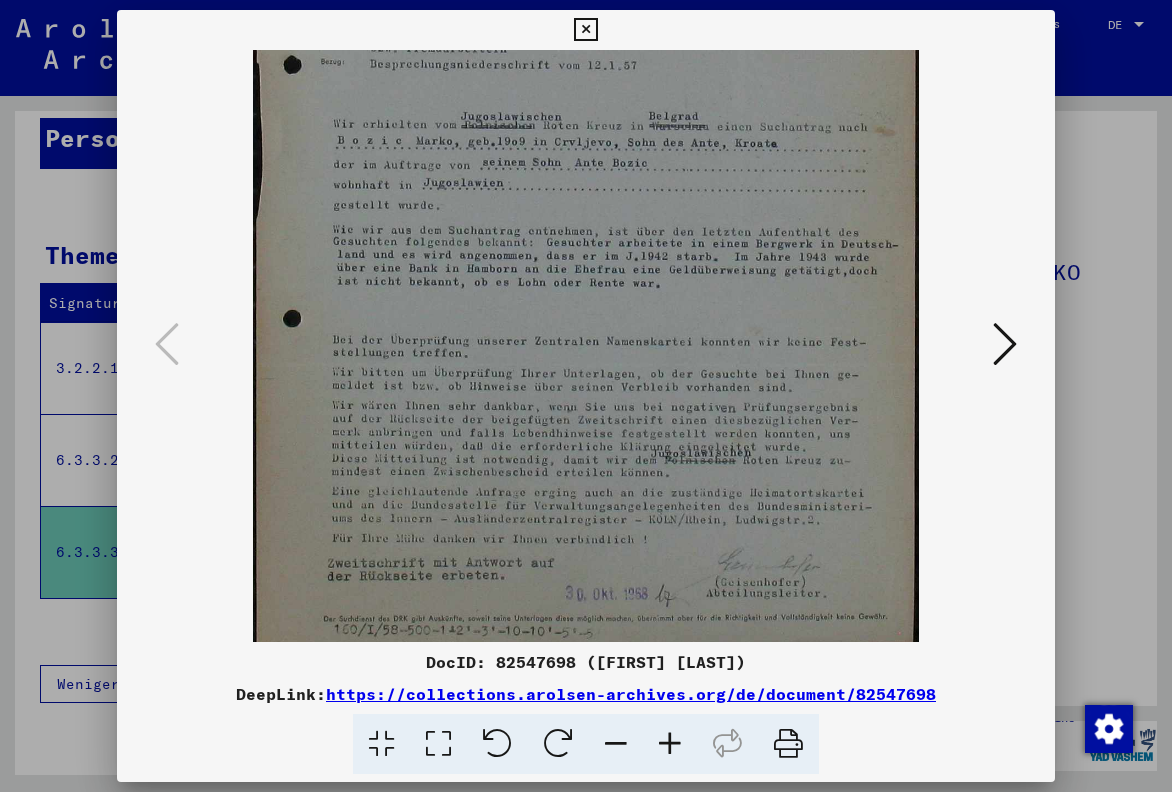 drag, startPoint x: 643, startPoint y: 449, endPoint x: 647, endPoint y: 414, distance: 35.22783 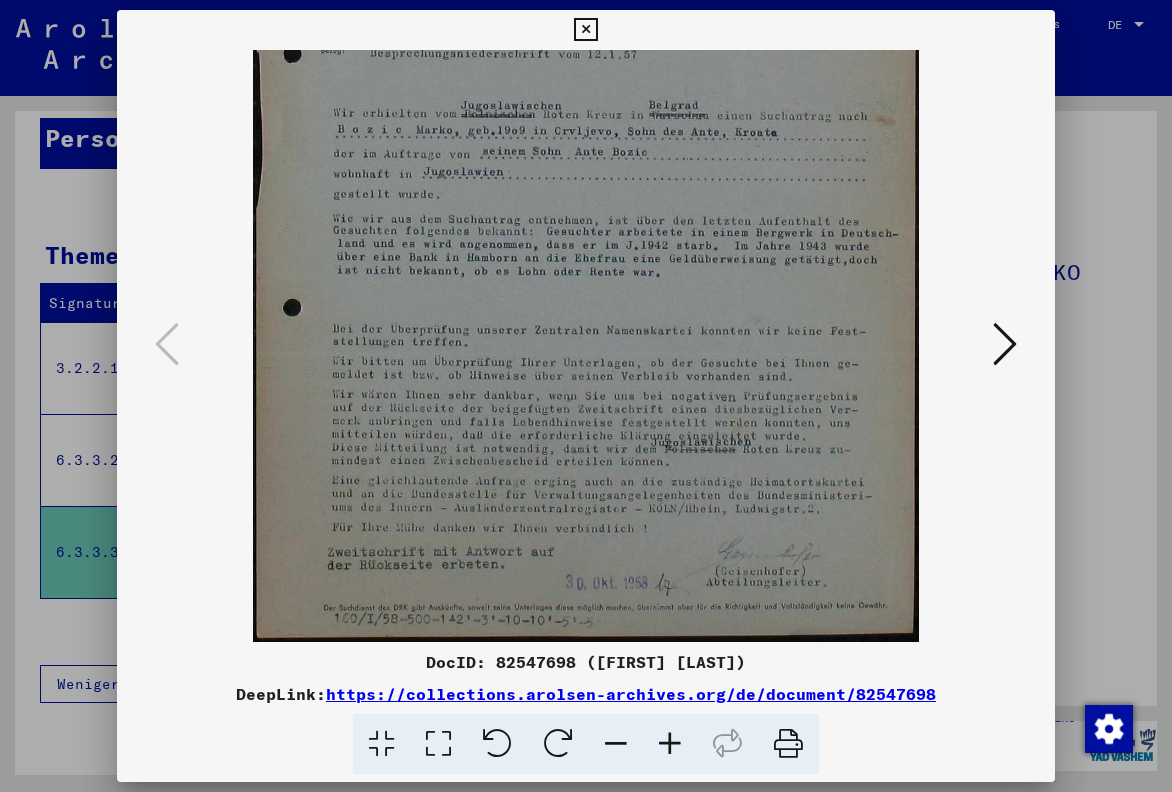drag, startPoint x: 700, startPoint y: 521, endPoint x: 699, endPoint y: 505, distance: 16.03122 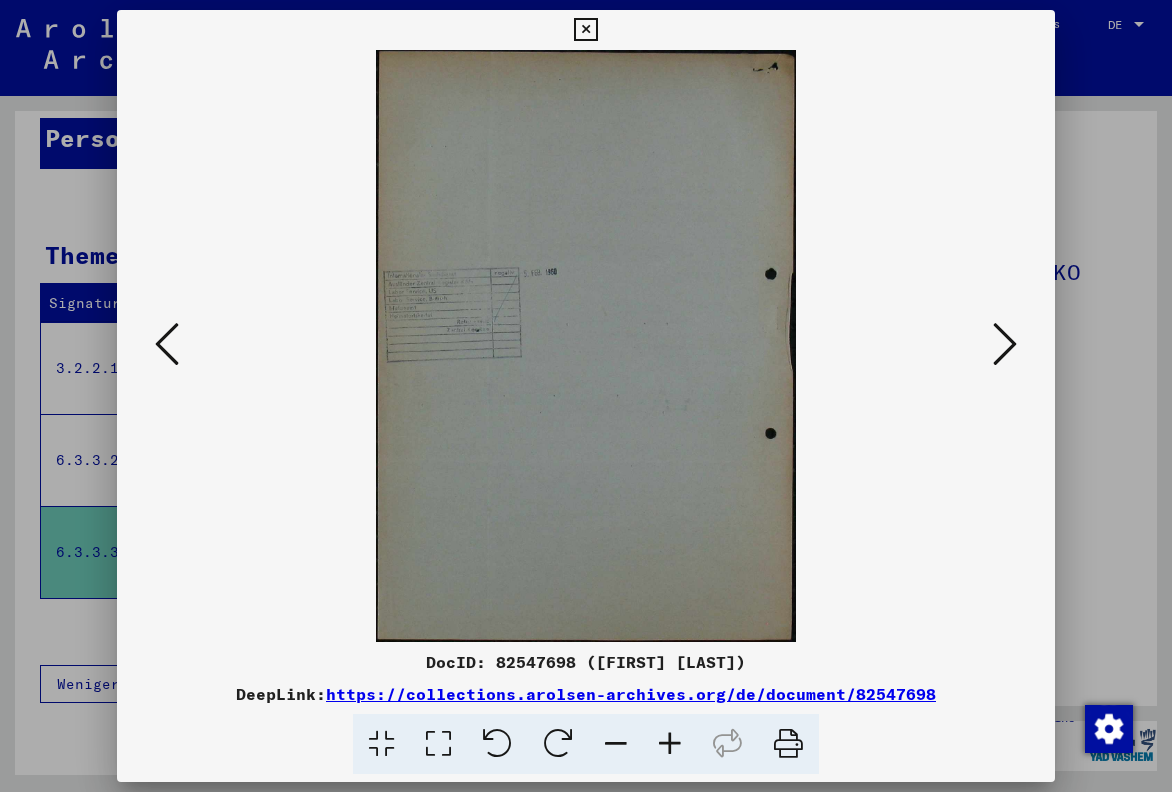 click at bounding box center (1005, 344) 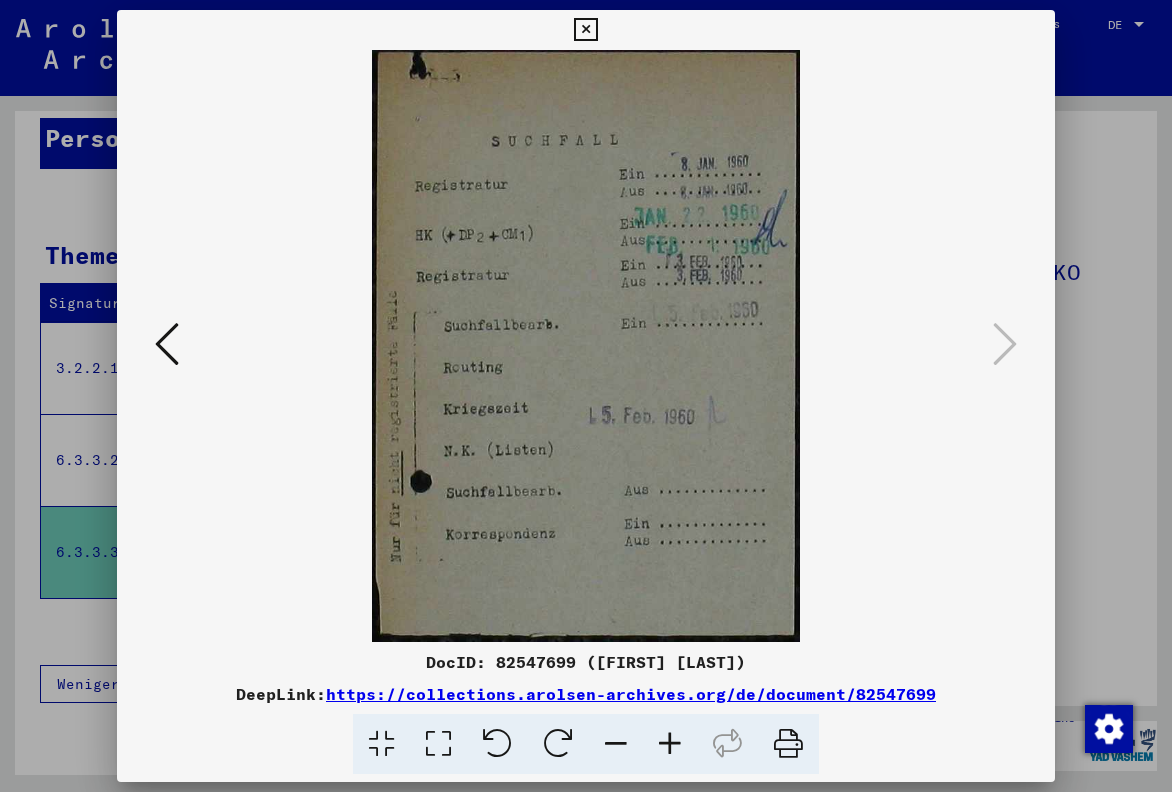click at bounding box center (586, 396) 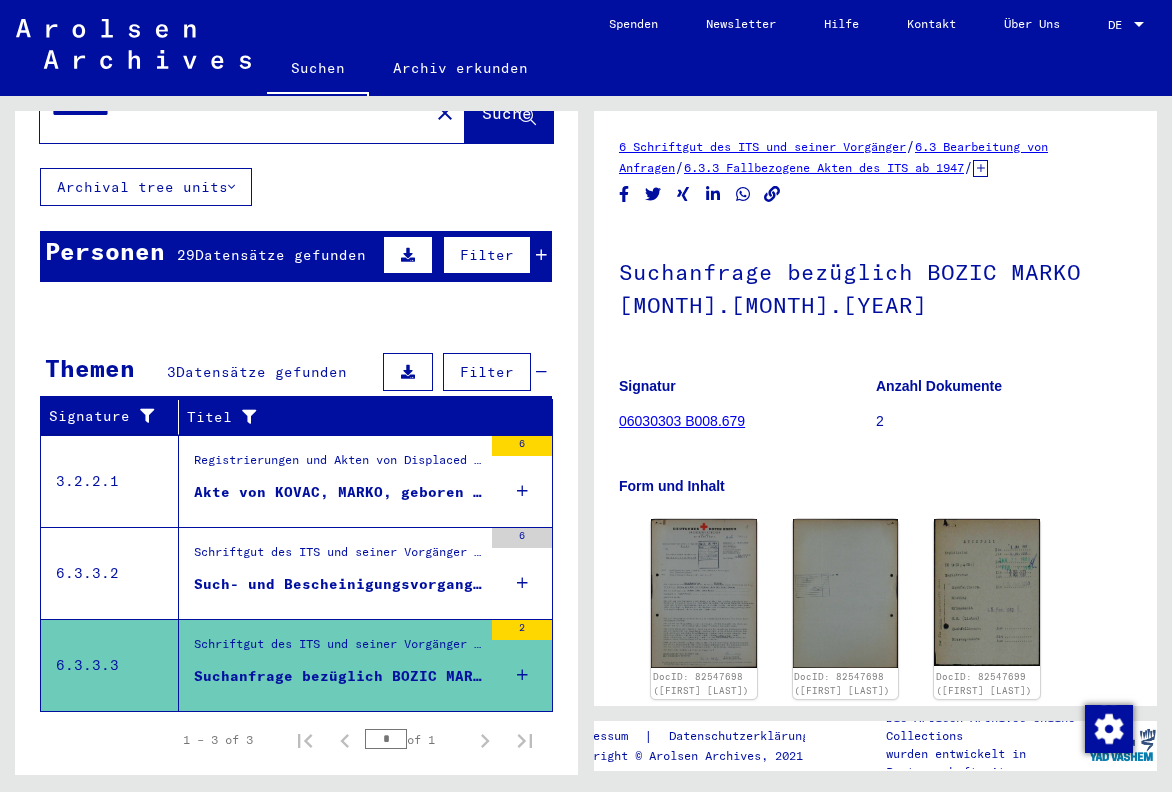 scroll, scrollTop: 0, scrollLeft: 0, axis: both 